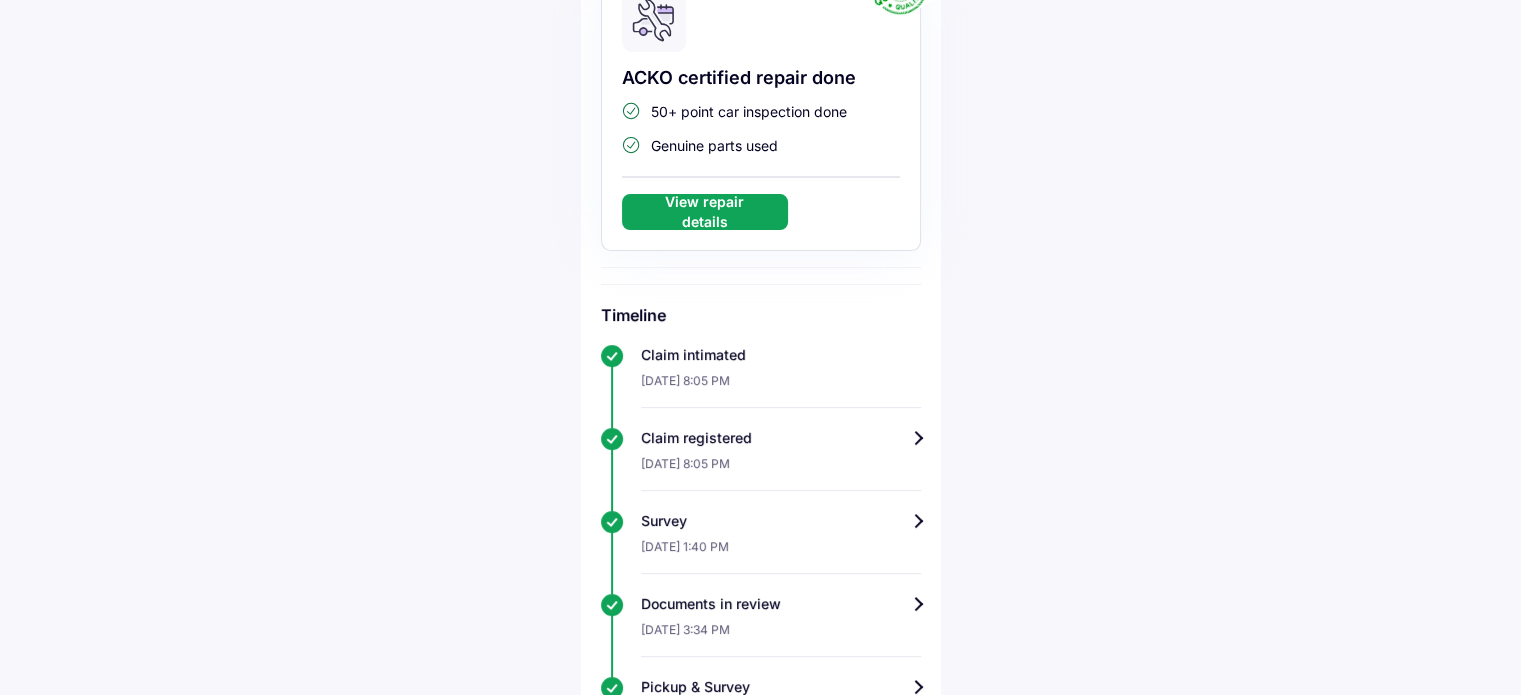 scroll, scrollTop: 0, scrollLeft: 0, axis: both 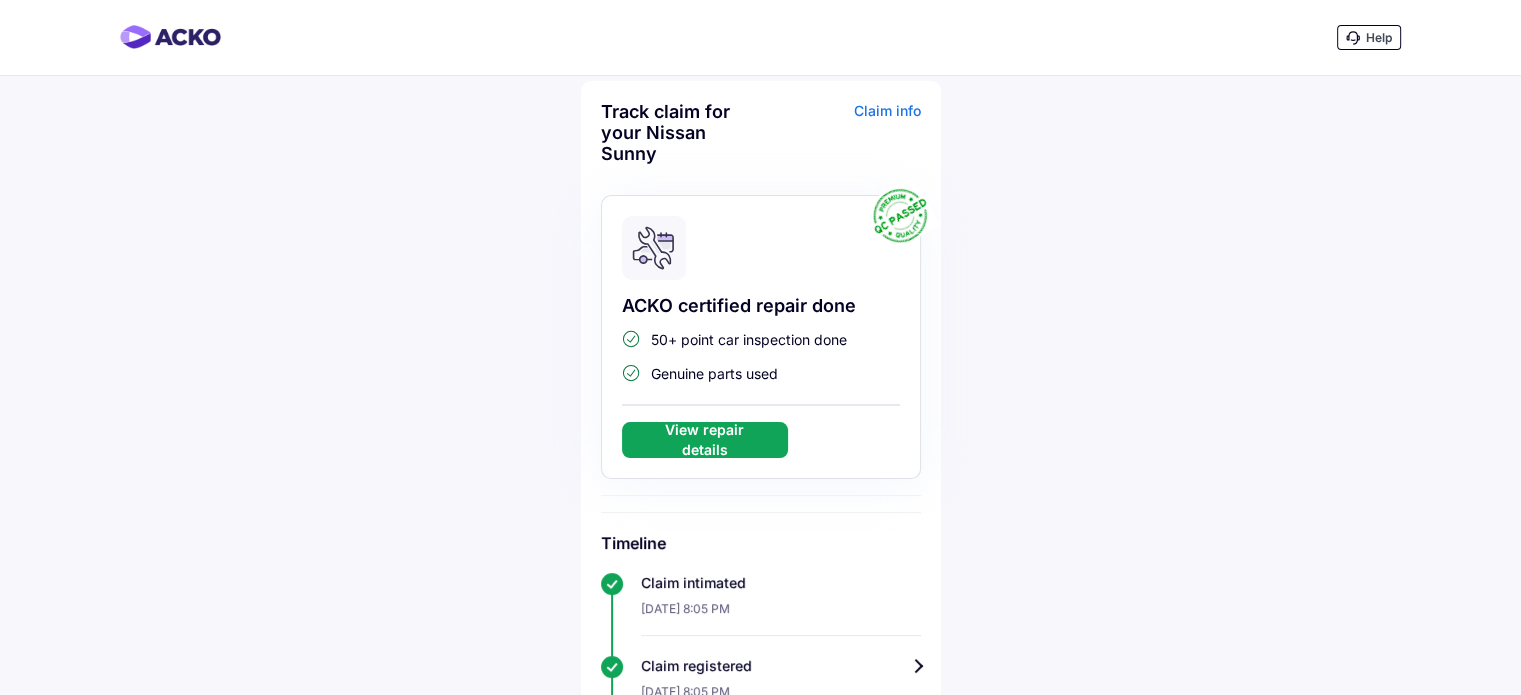 click on "View repair details" at bounding box center [705, 440] 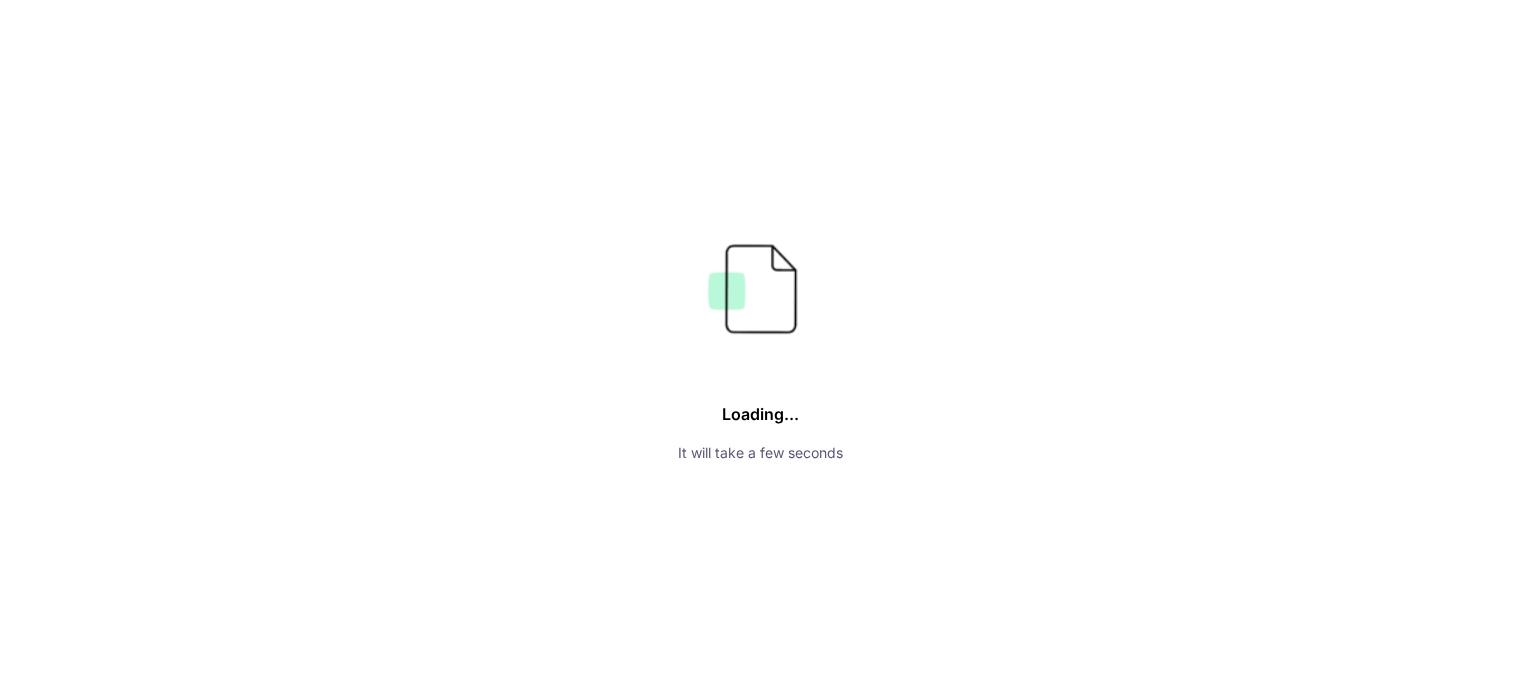 scroll, scrollTop: 100, scrollLeft: 0, axis: vertical 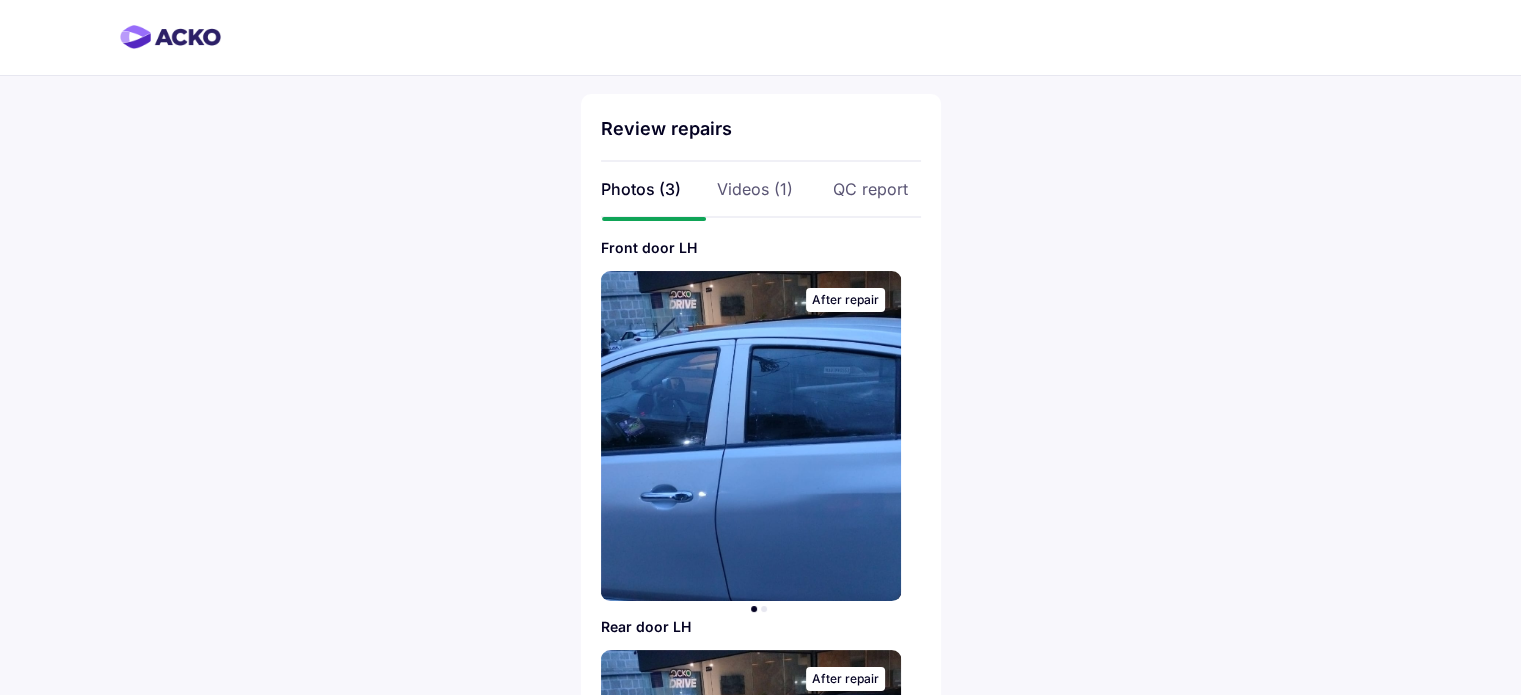 click at bounding box center [750, 436] 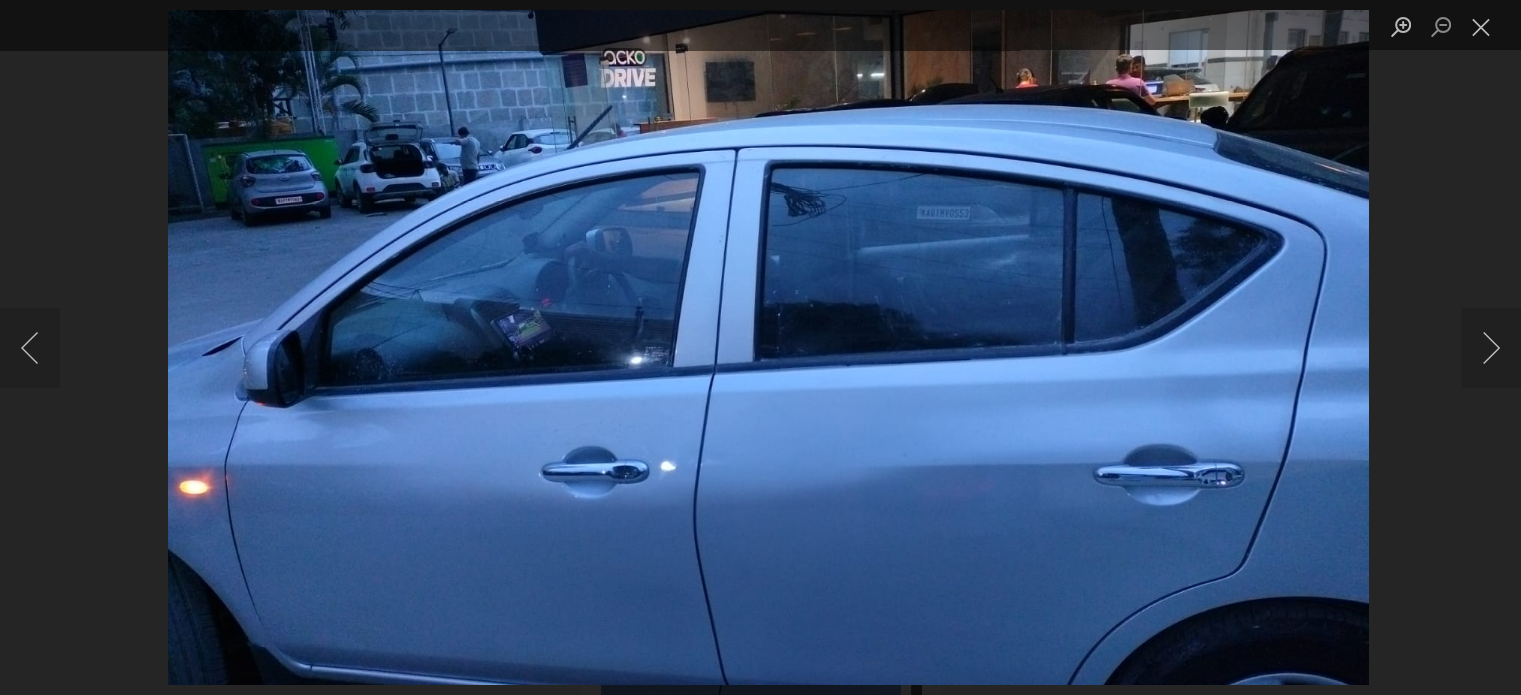 scroll, scrollTop: 300, scrollLeft: 0, axis: vertical 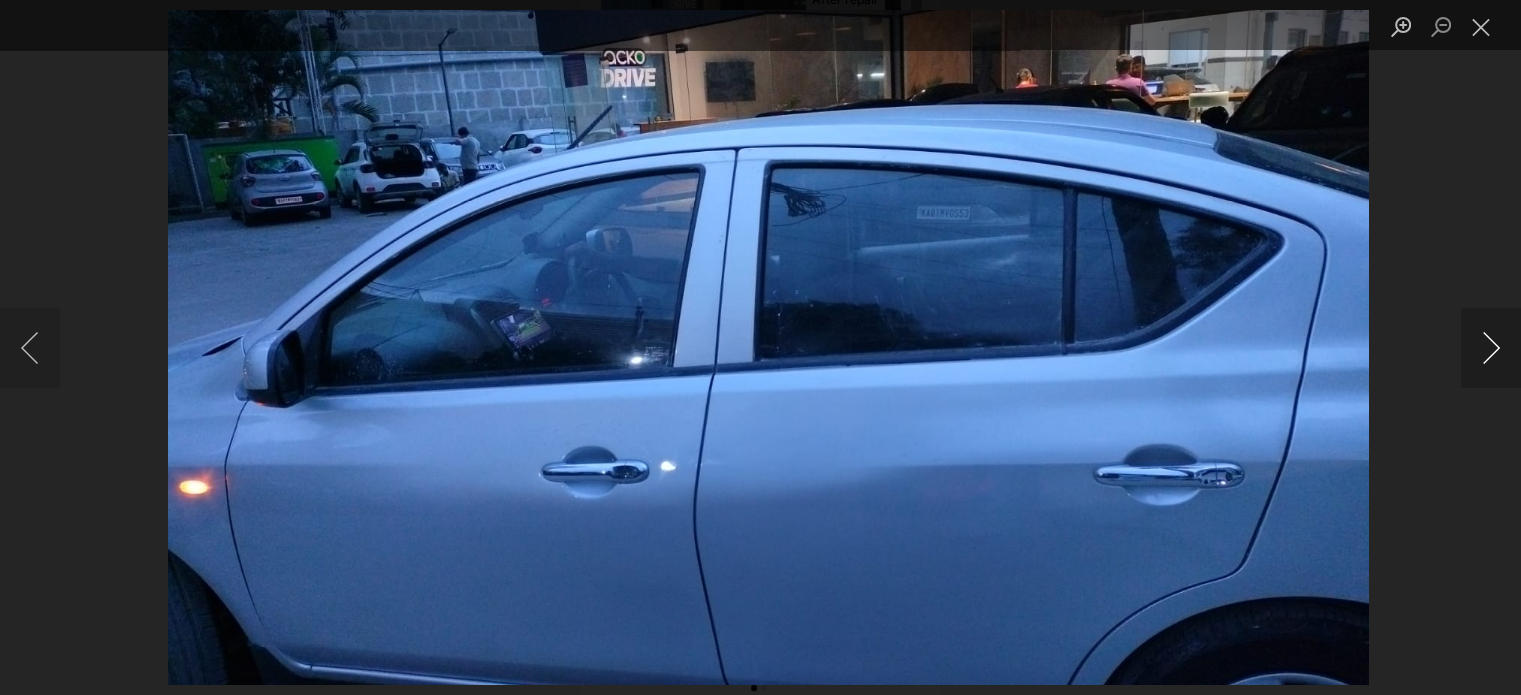 click at bounding box center (1491, 348) 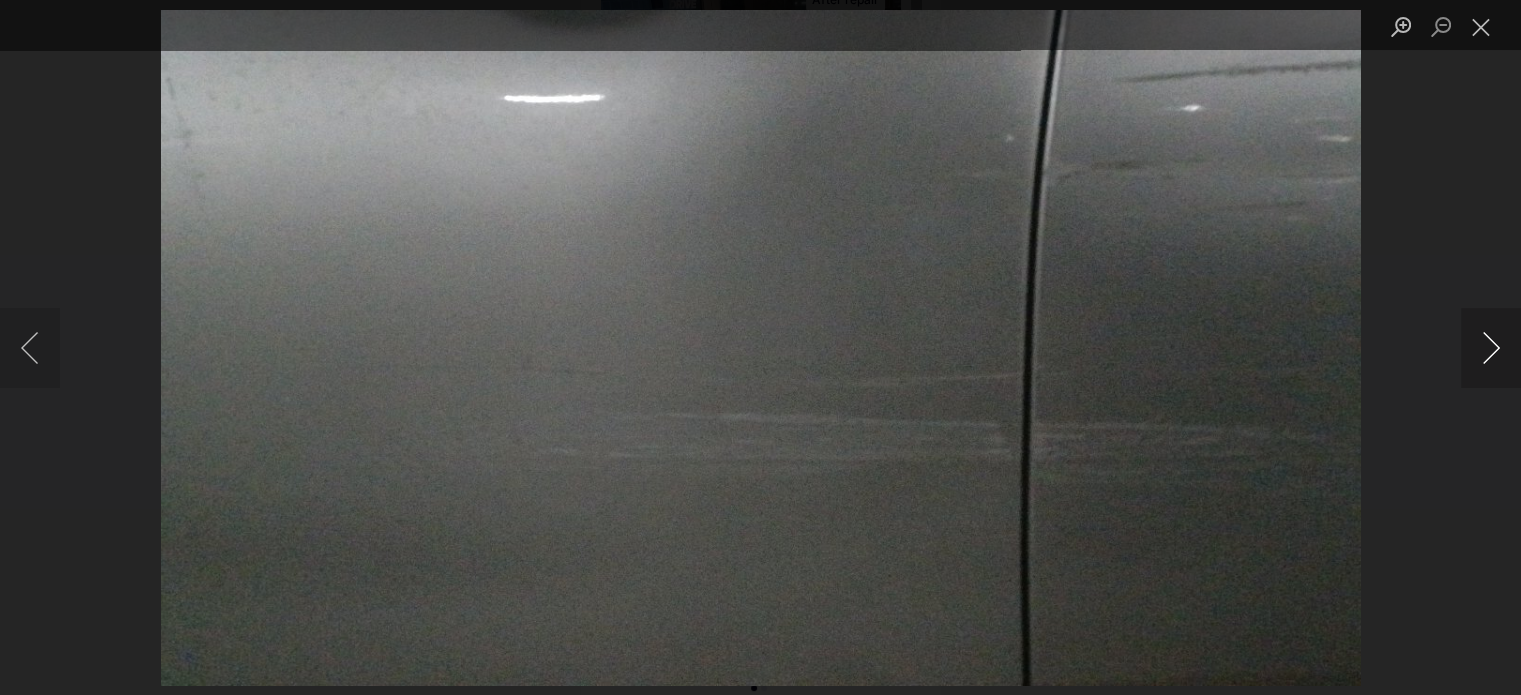 click at bounding box center (1491, 348) 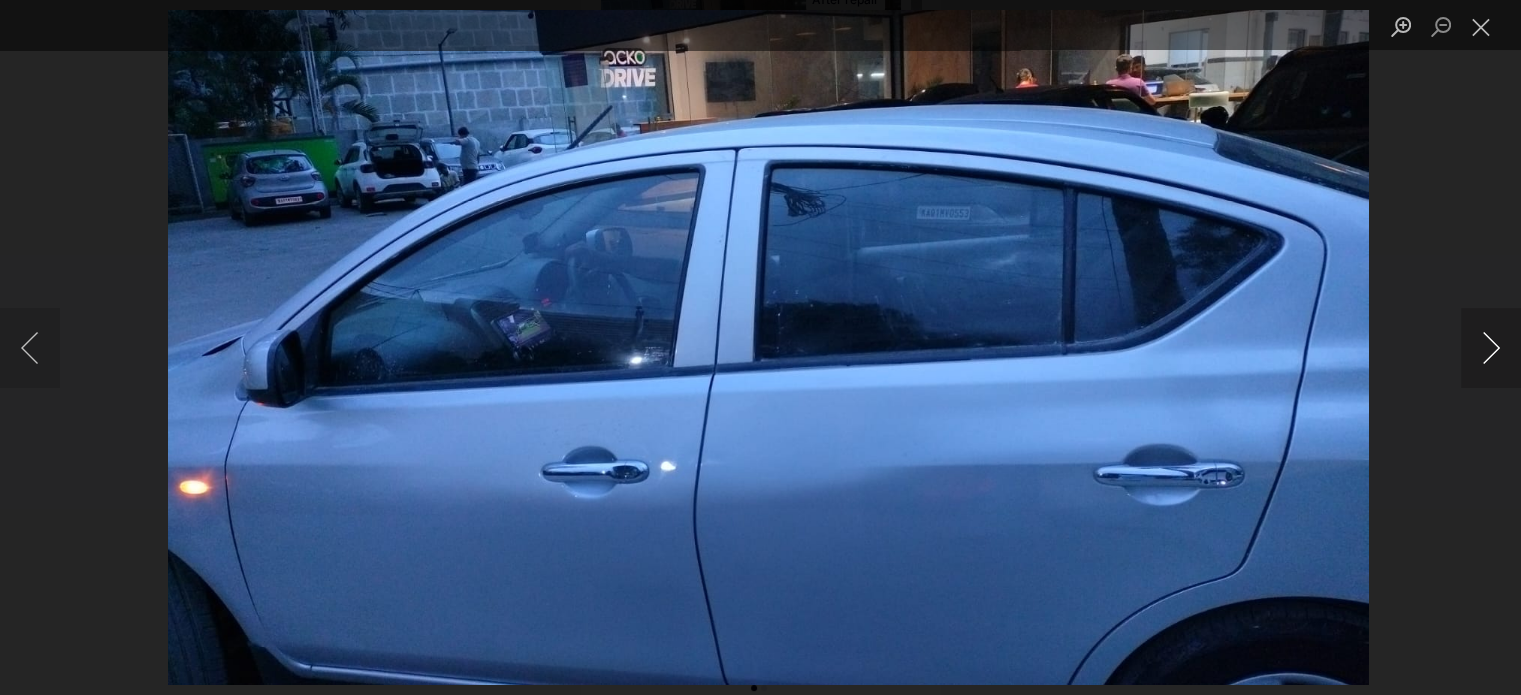 click at bounding box center [1491, 348] 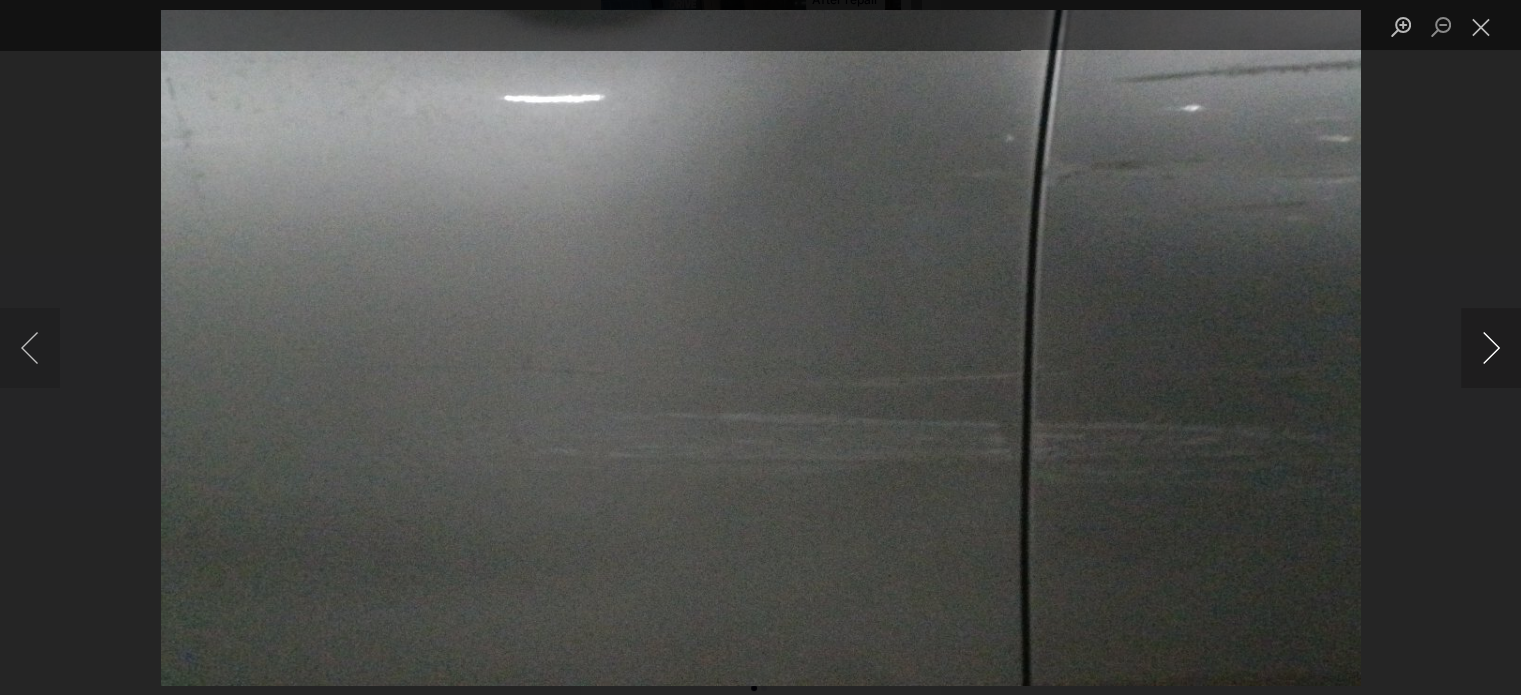 click at bounding box center [1491, 348] 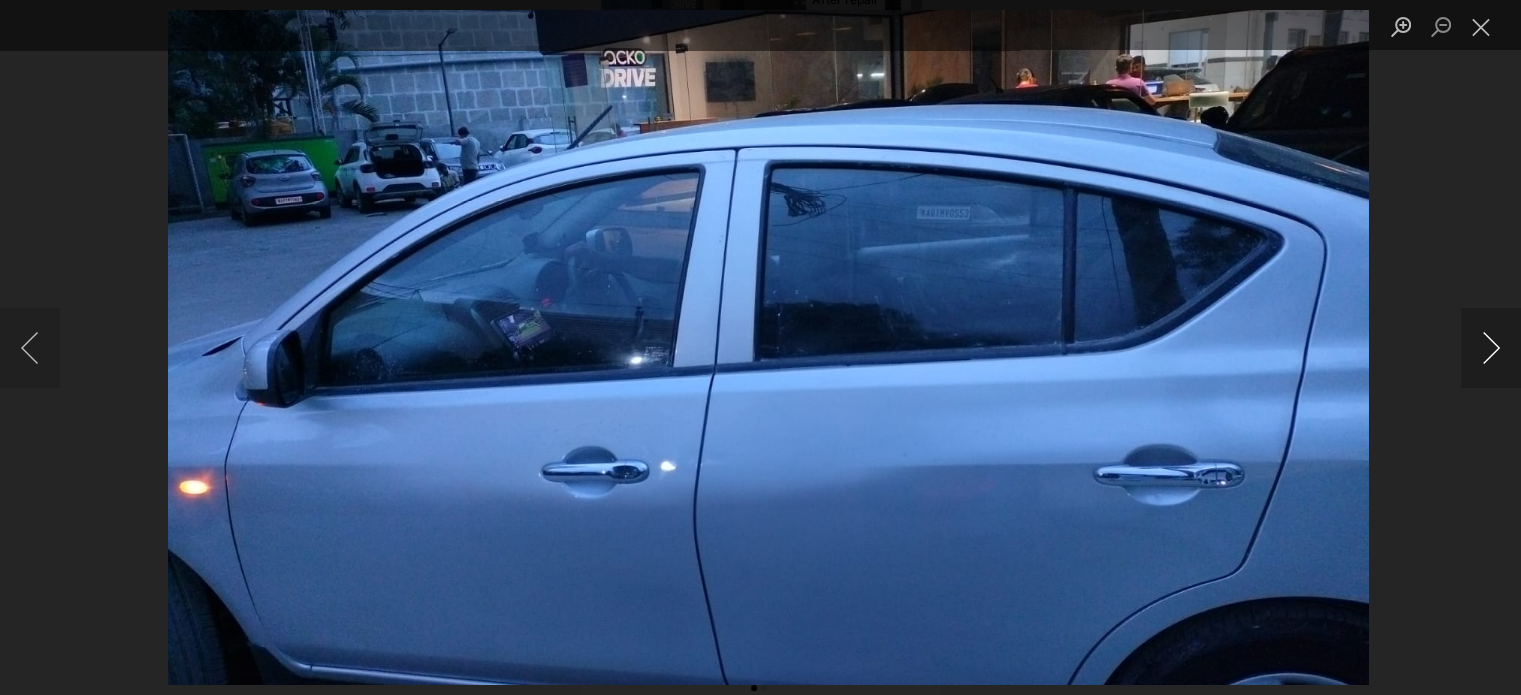 click at bounding box center [1491, 348] 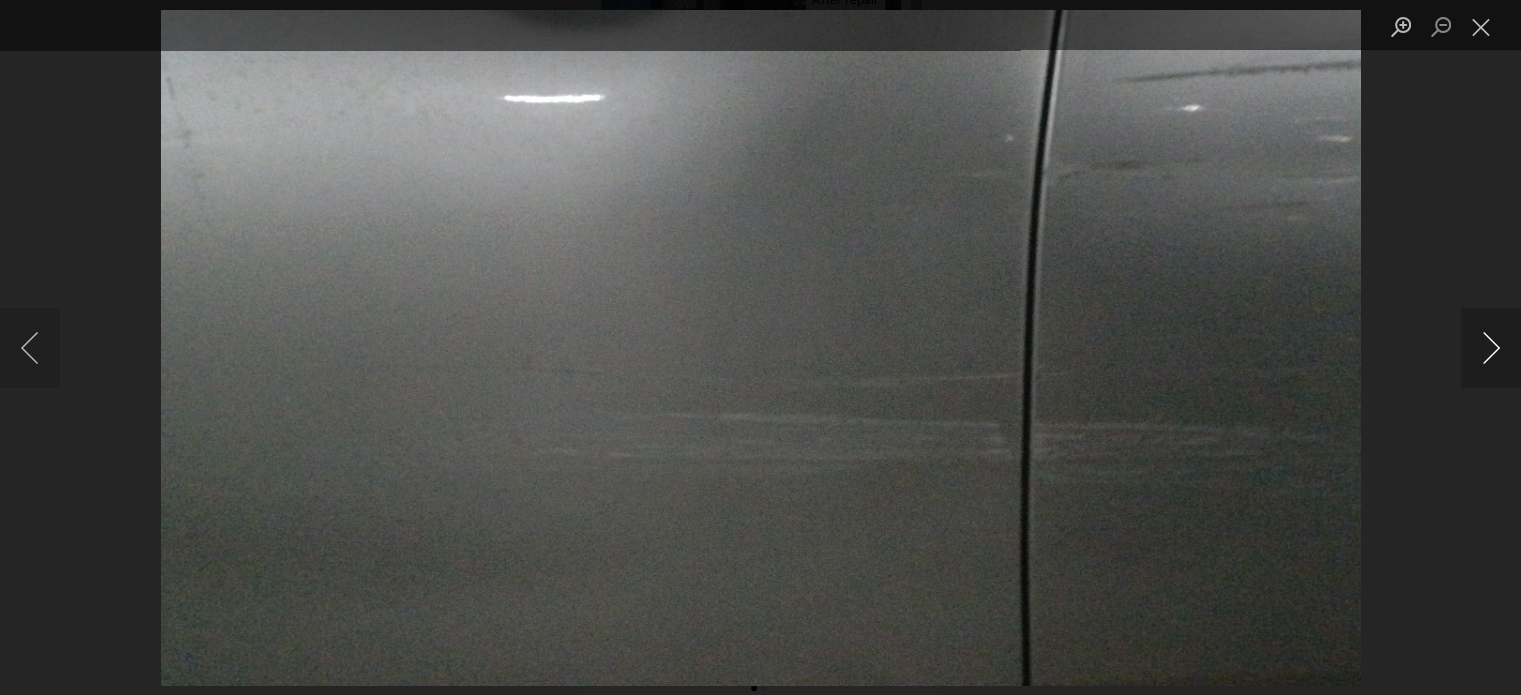 click at bounding box center [1491, 348] 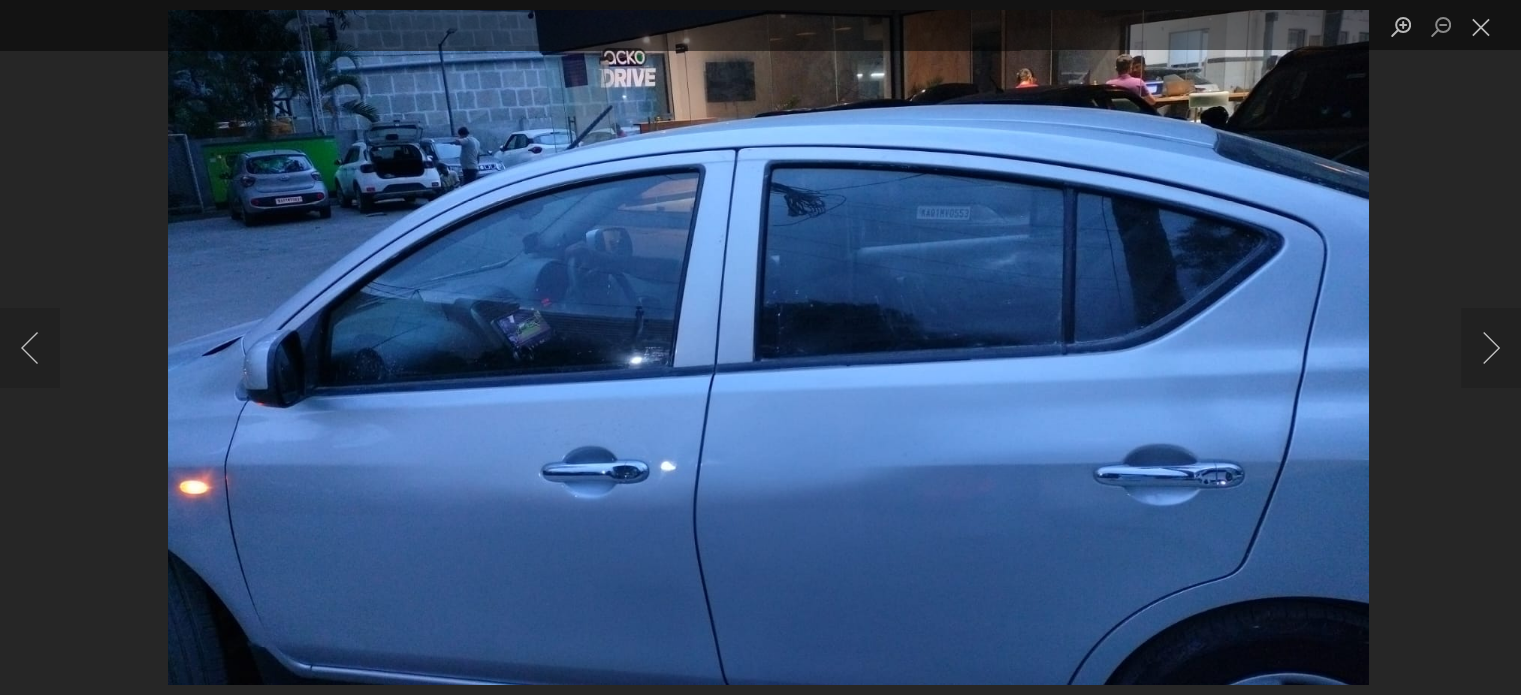 scroll, scrollTop: 100, scrollLeft: 0, axis: vertical 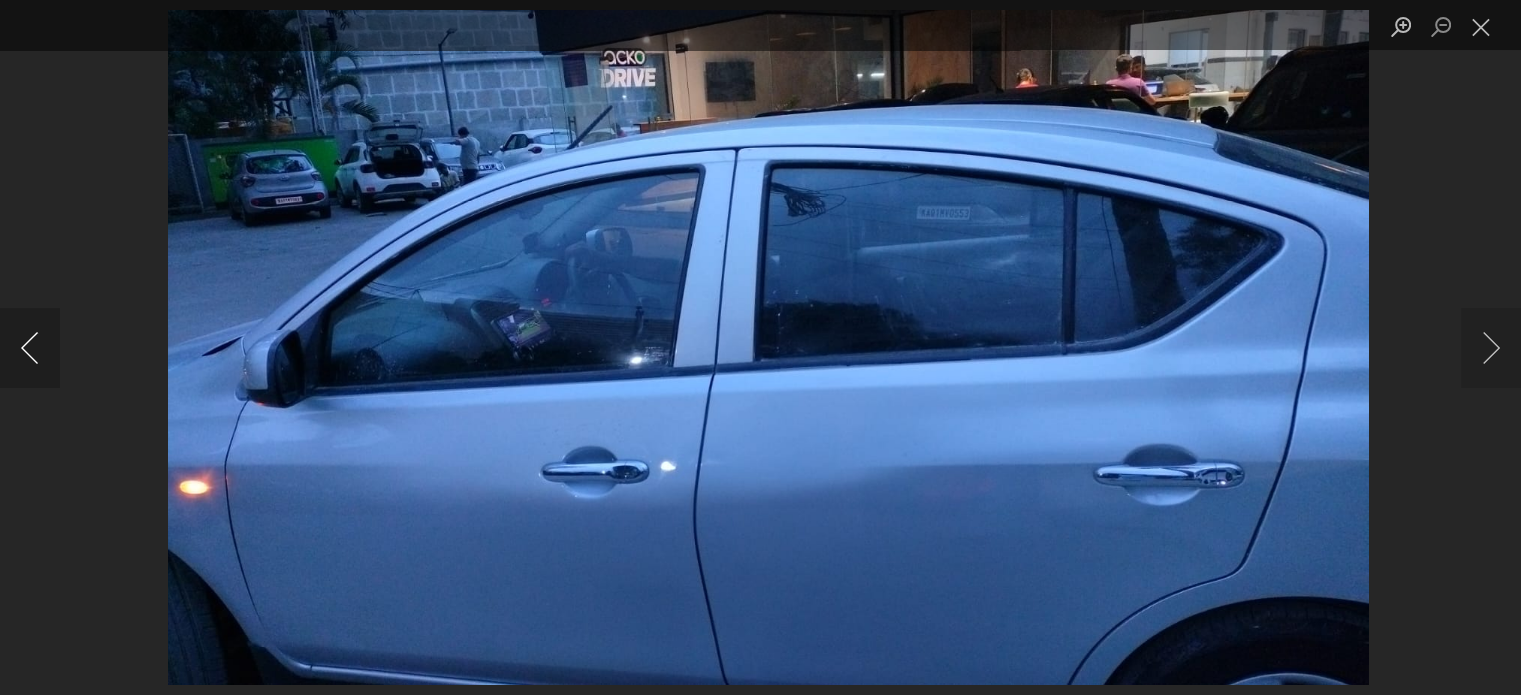 click at bounding box center [30, 348] 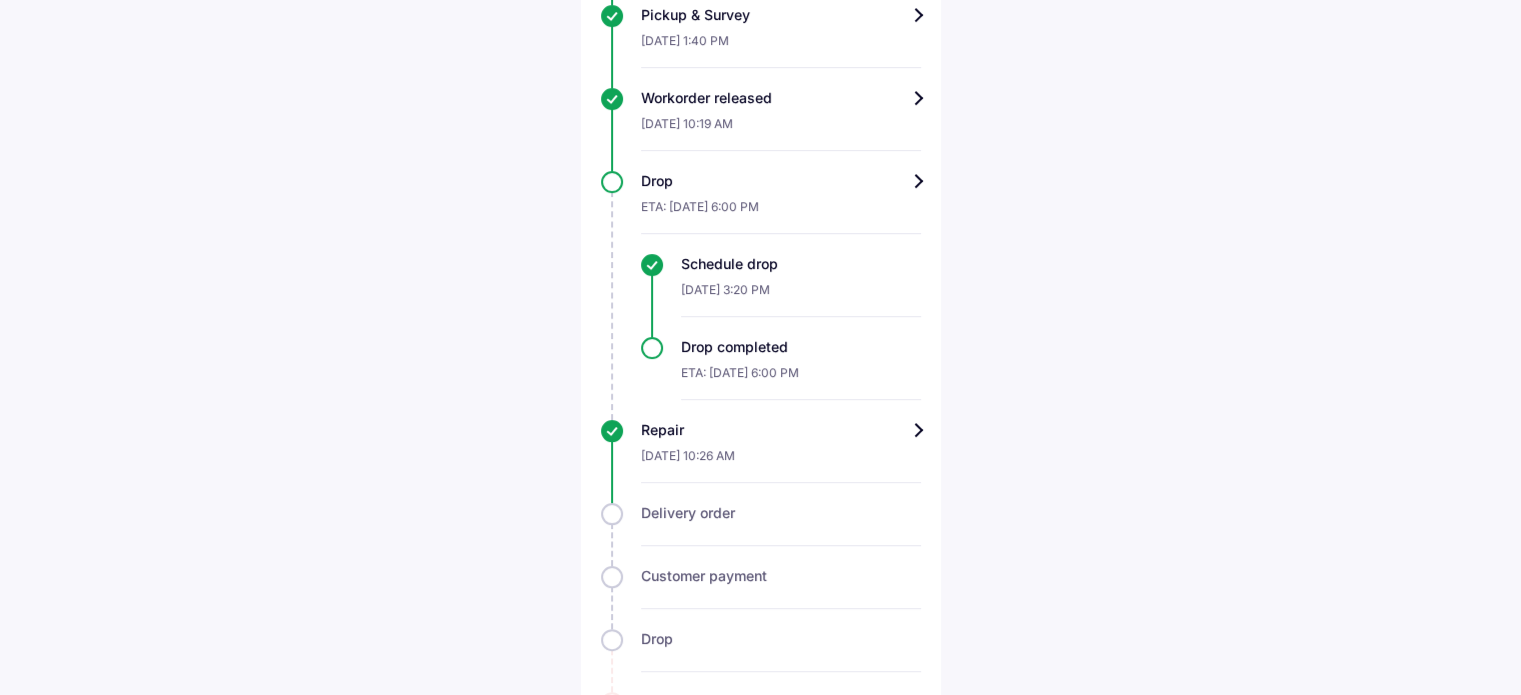 scroll, scrollTop: 976, scrollLeft: 0, axis: vertical 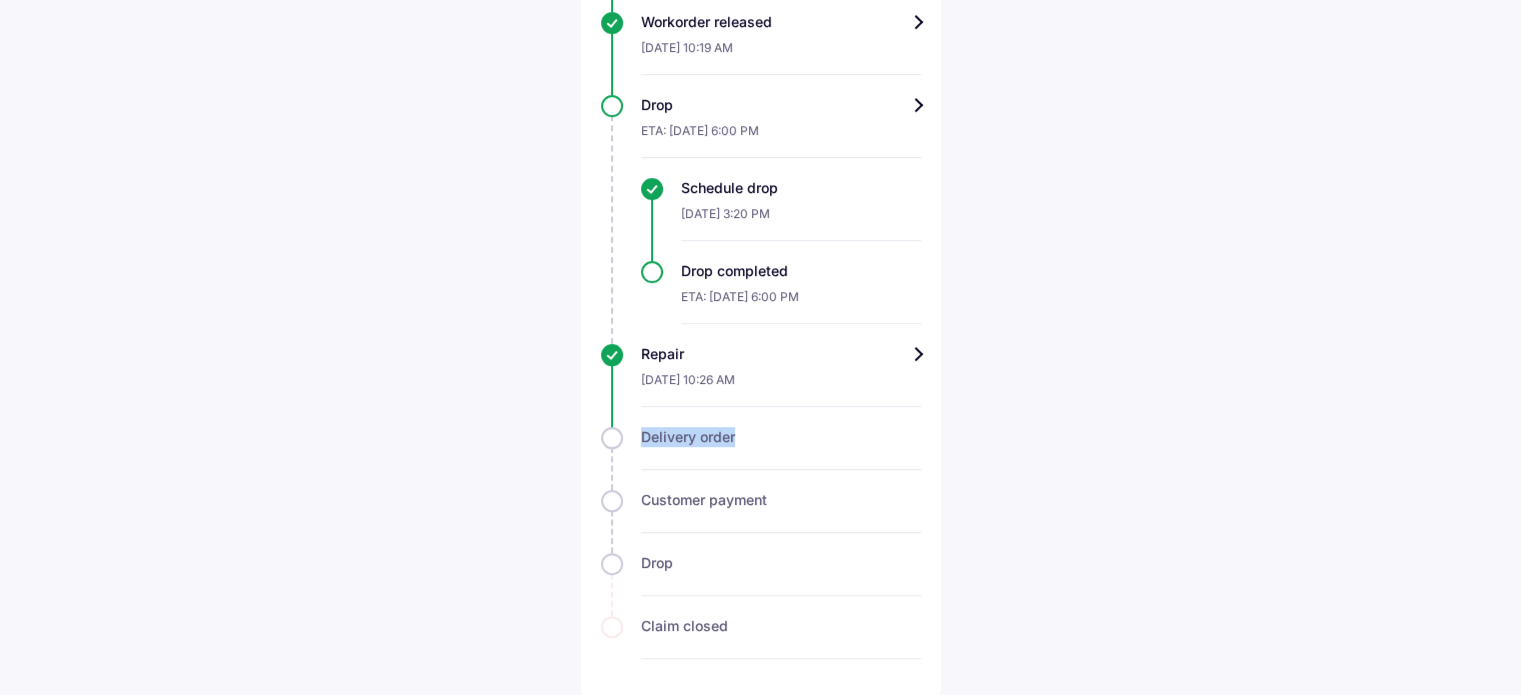 drag, startPoint x: 769, startPoint y: 442, endPoint x: 631, endPoint y: 439, distance: 138.03261 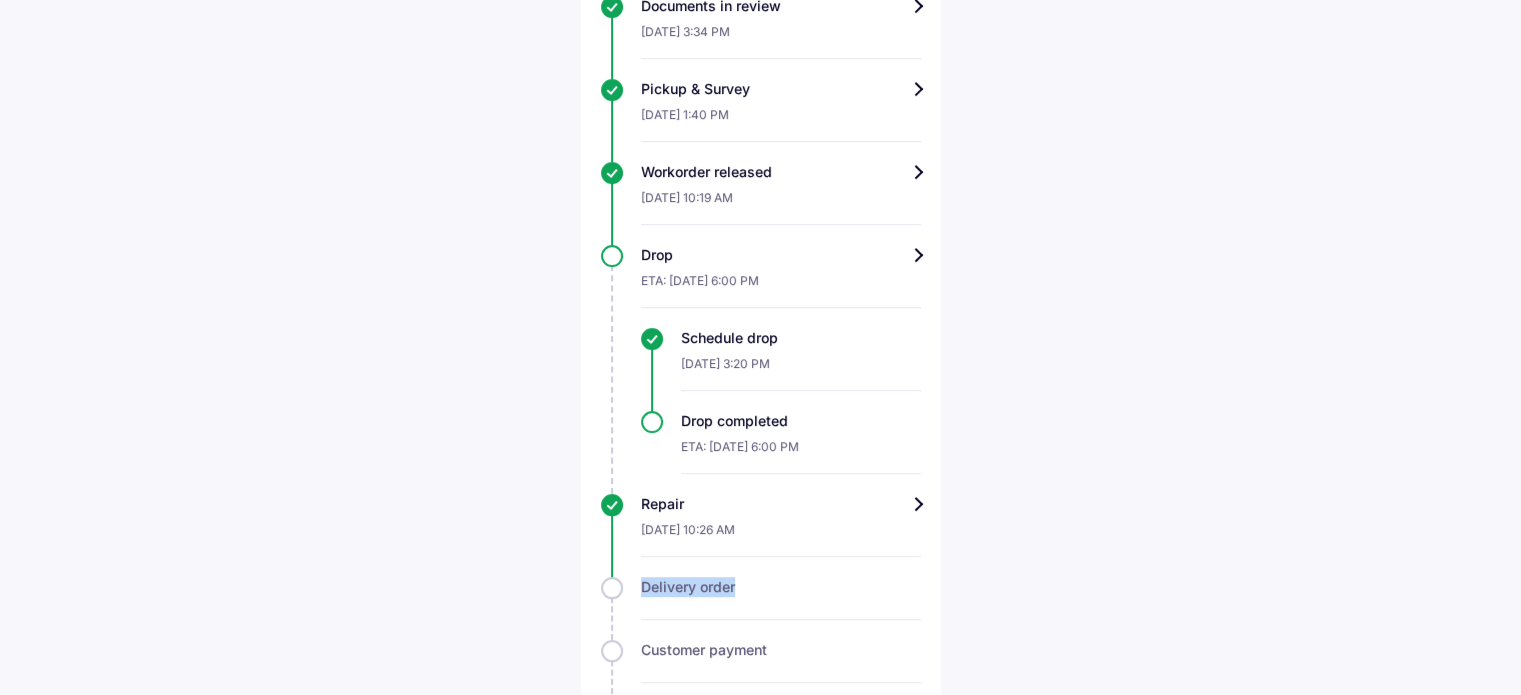 scroll, scrollTop: 776, scrollLeft: 0, axis: vertical 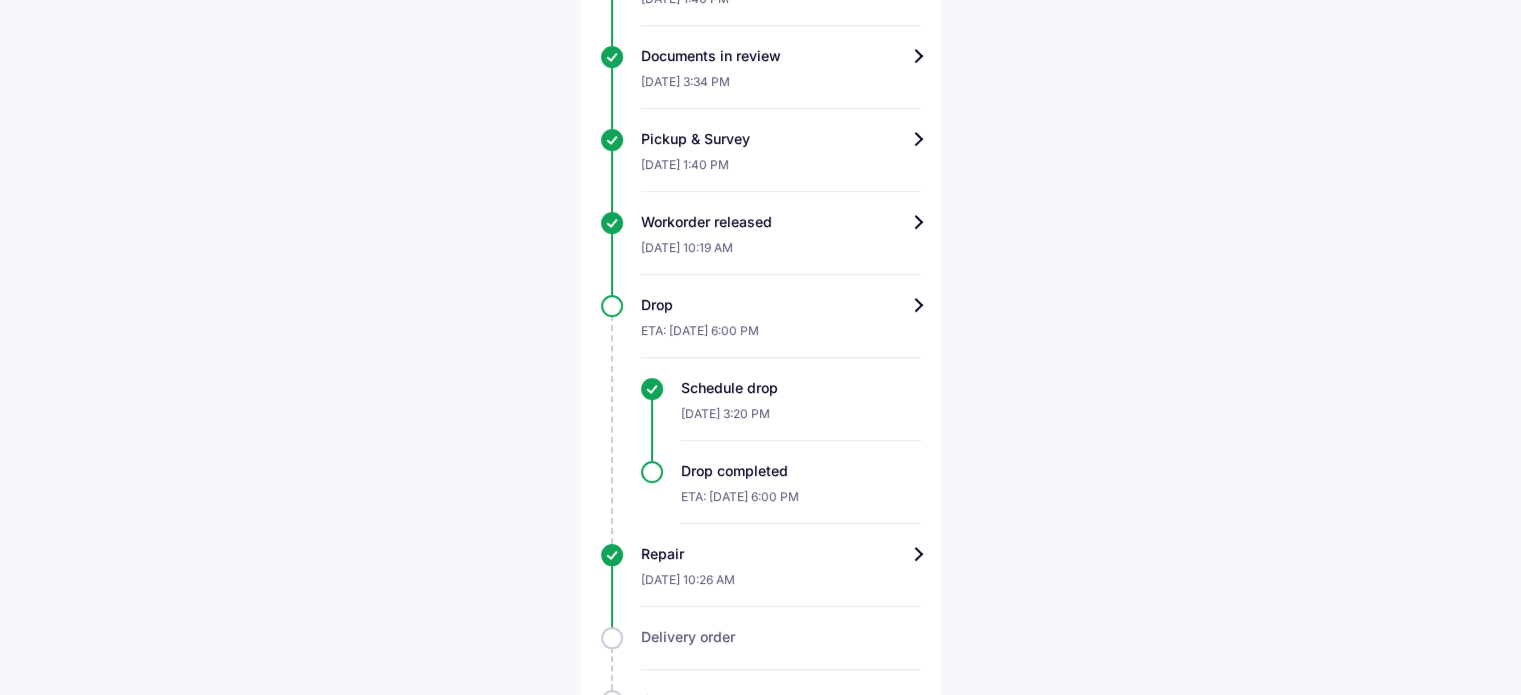click on "Drop" at bounding box center [781, 305] 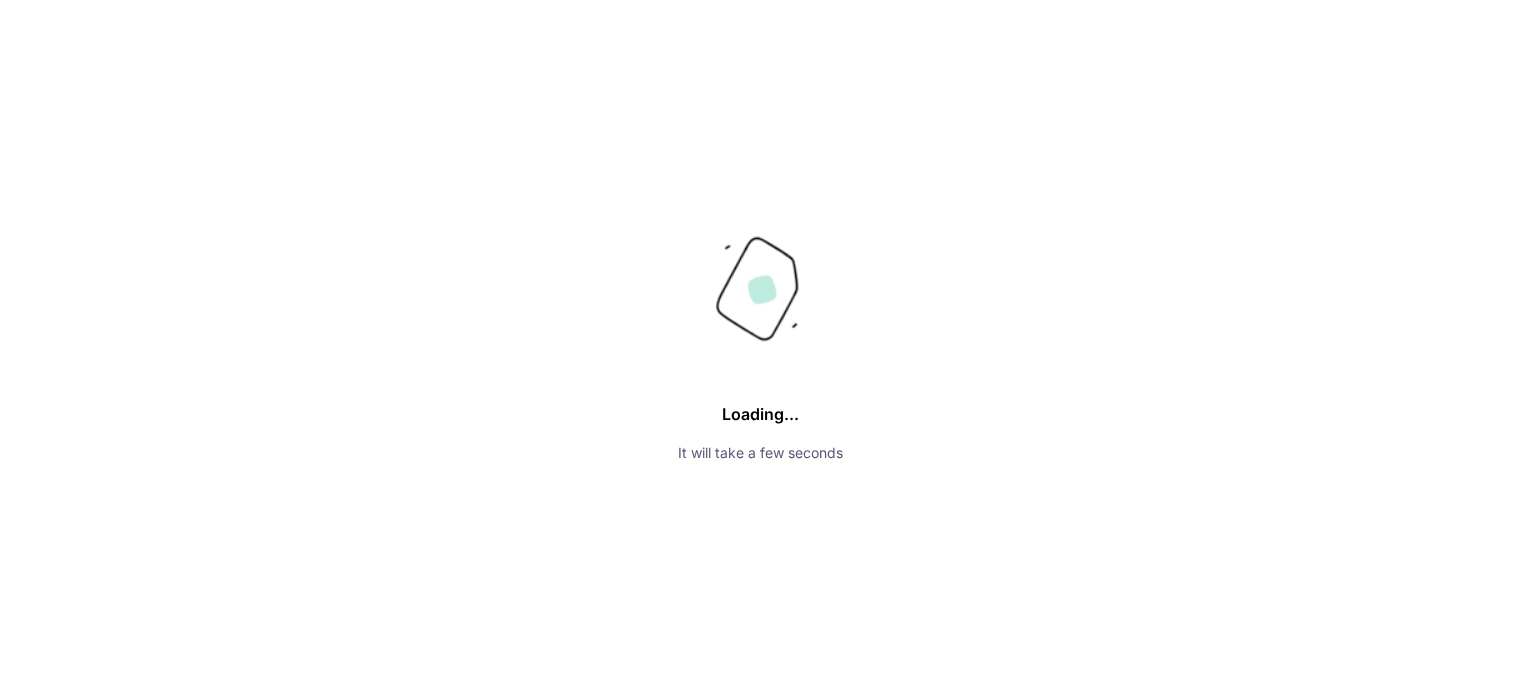 scroll, scrollTop: 0, scrollLeft: 0, axis: both 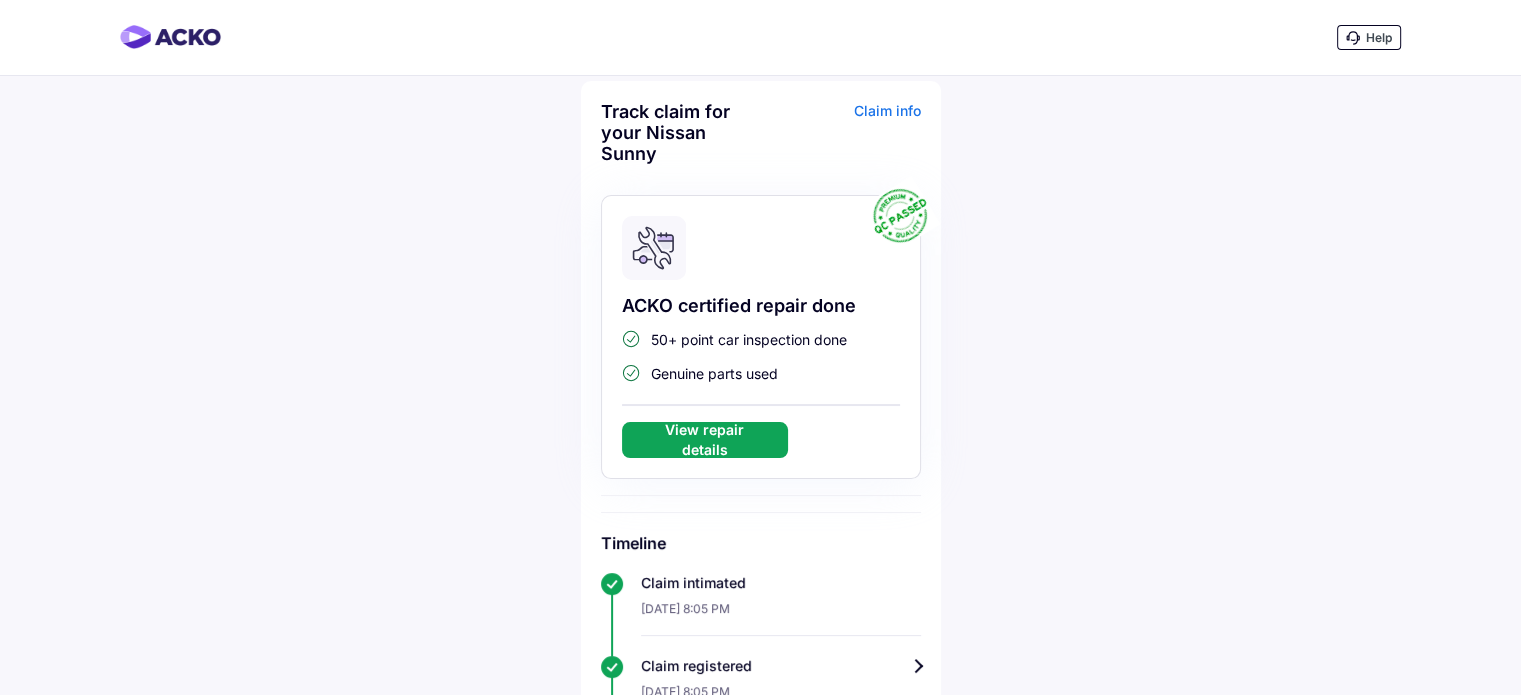 click on "ACKO certified repair done 50+ point car inspection done Genuine parts used View repair details" at bounding box center (761, 337) 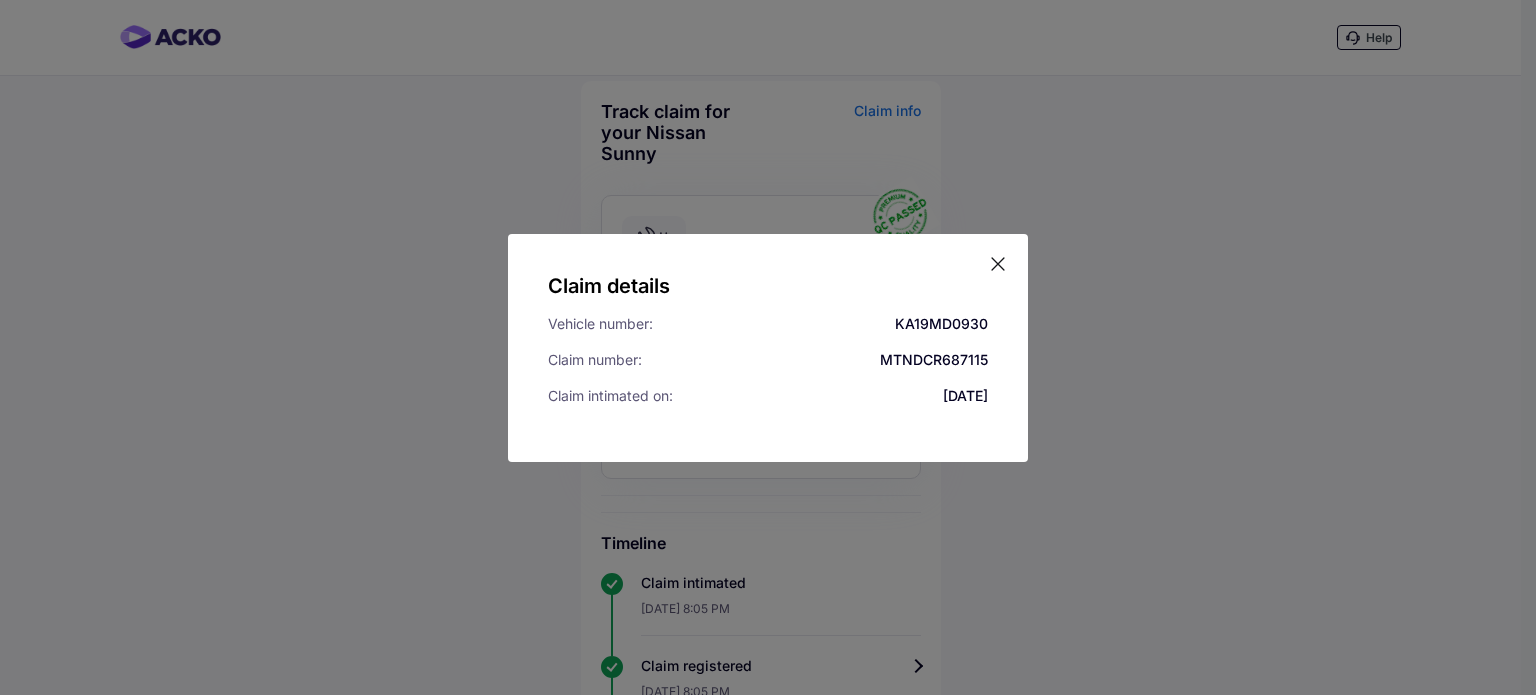 click 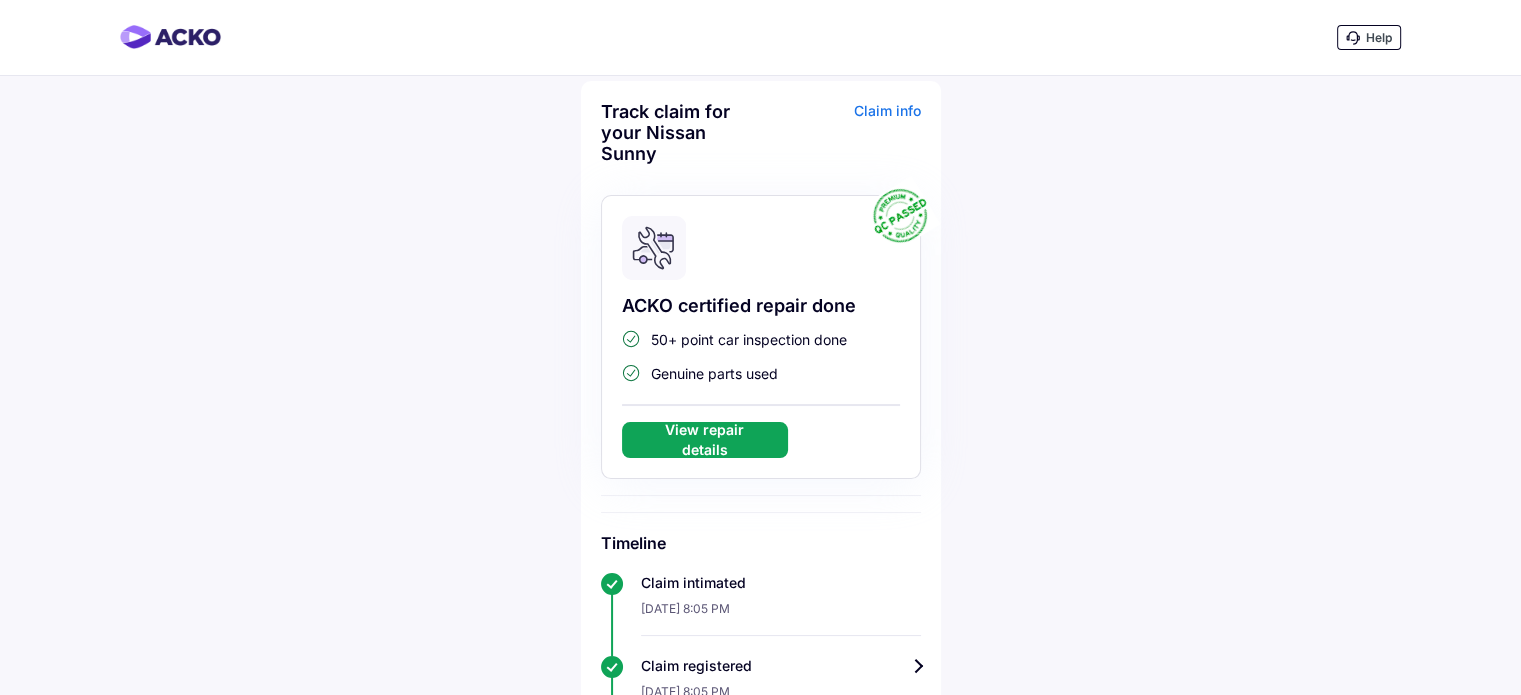 click on "View repair details" at bounding box center (705, 440) 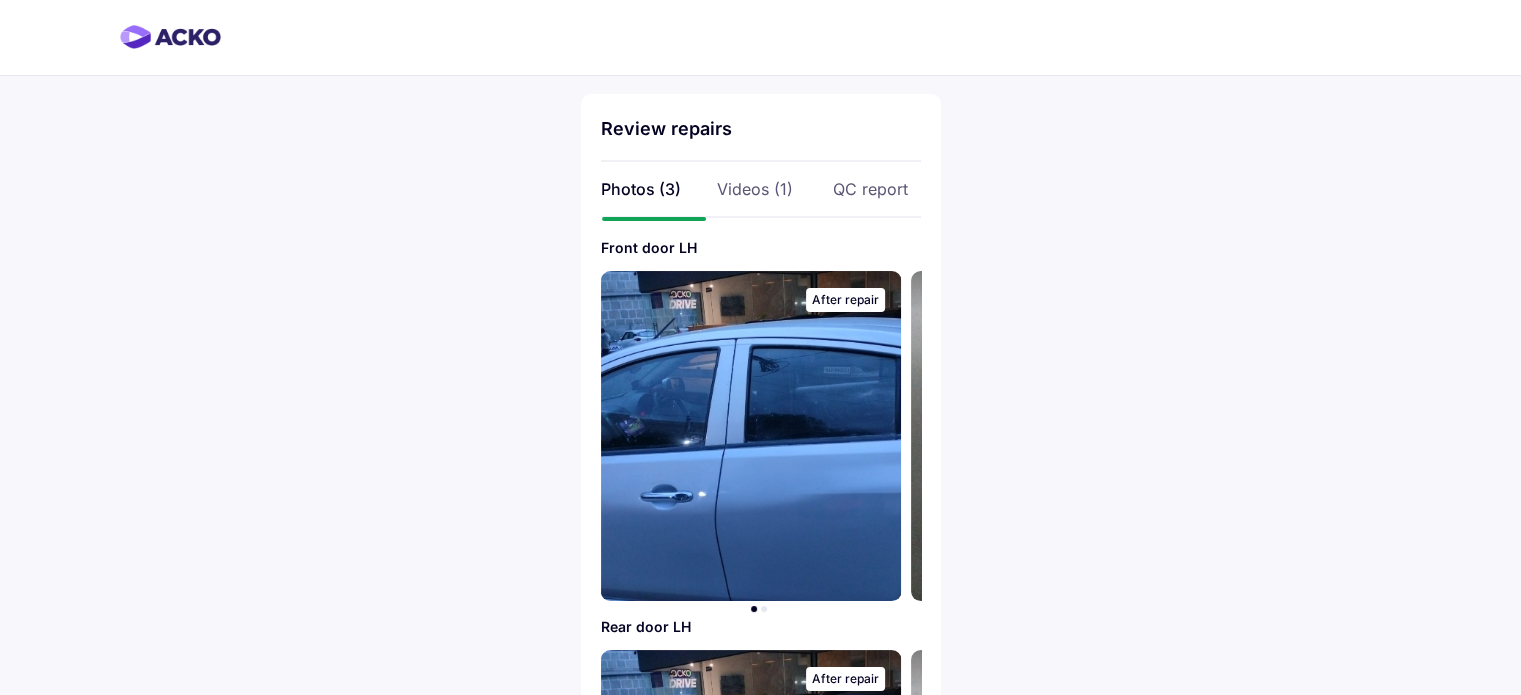 click on "QC report" at bounding box center [877, 189] 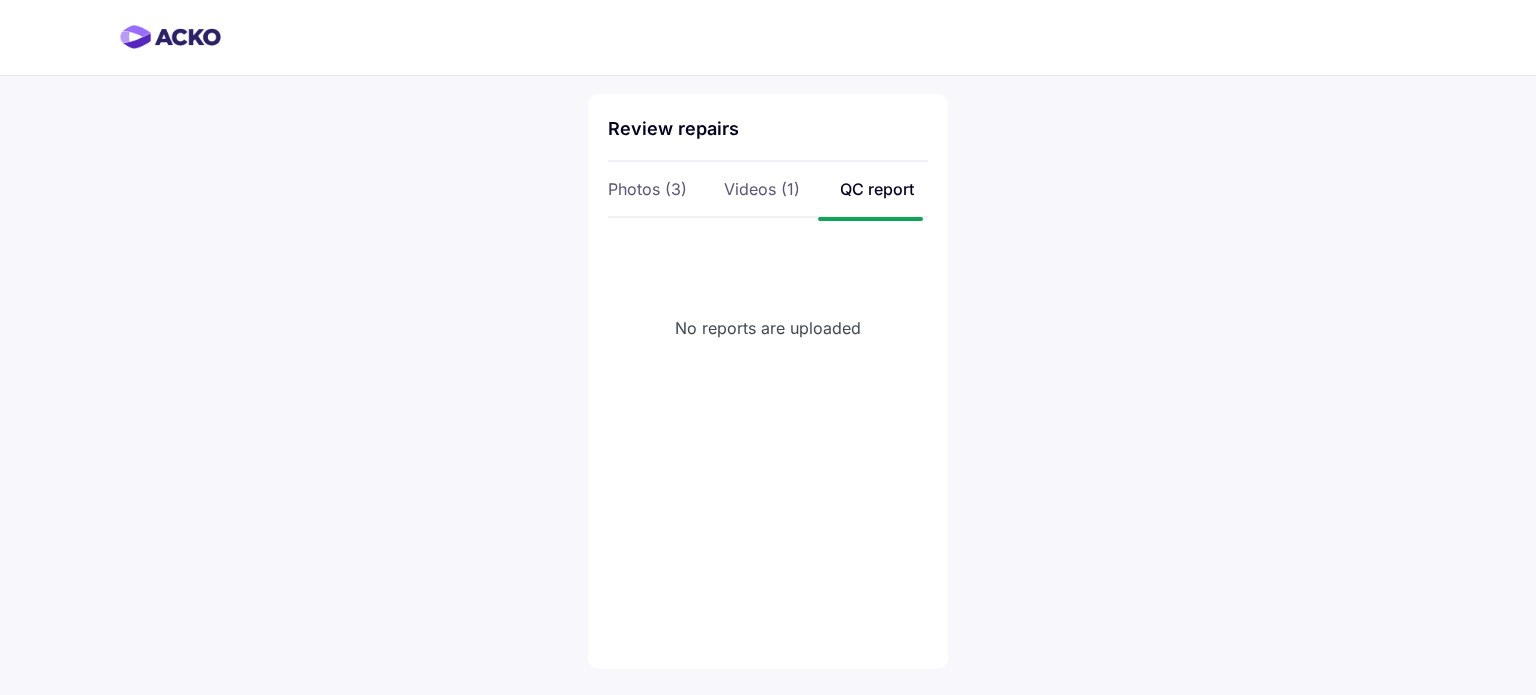 click on "Videos  (1)" at bounding box center [768, 189] 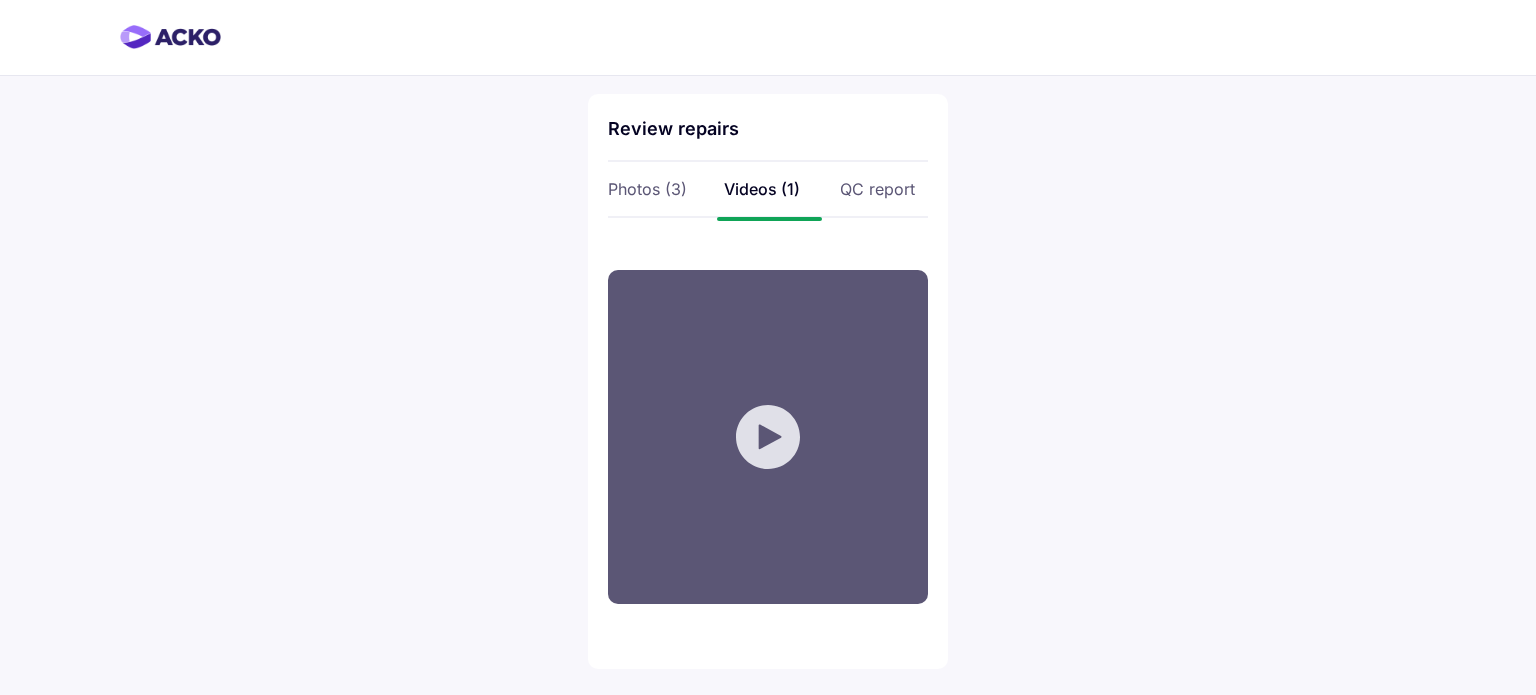 click on "Your browser does not support the video tag." at bounding box center (768, 437) 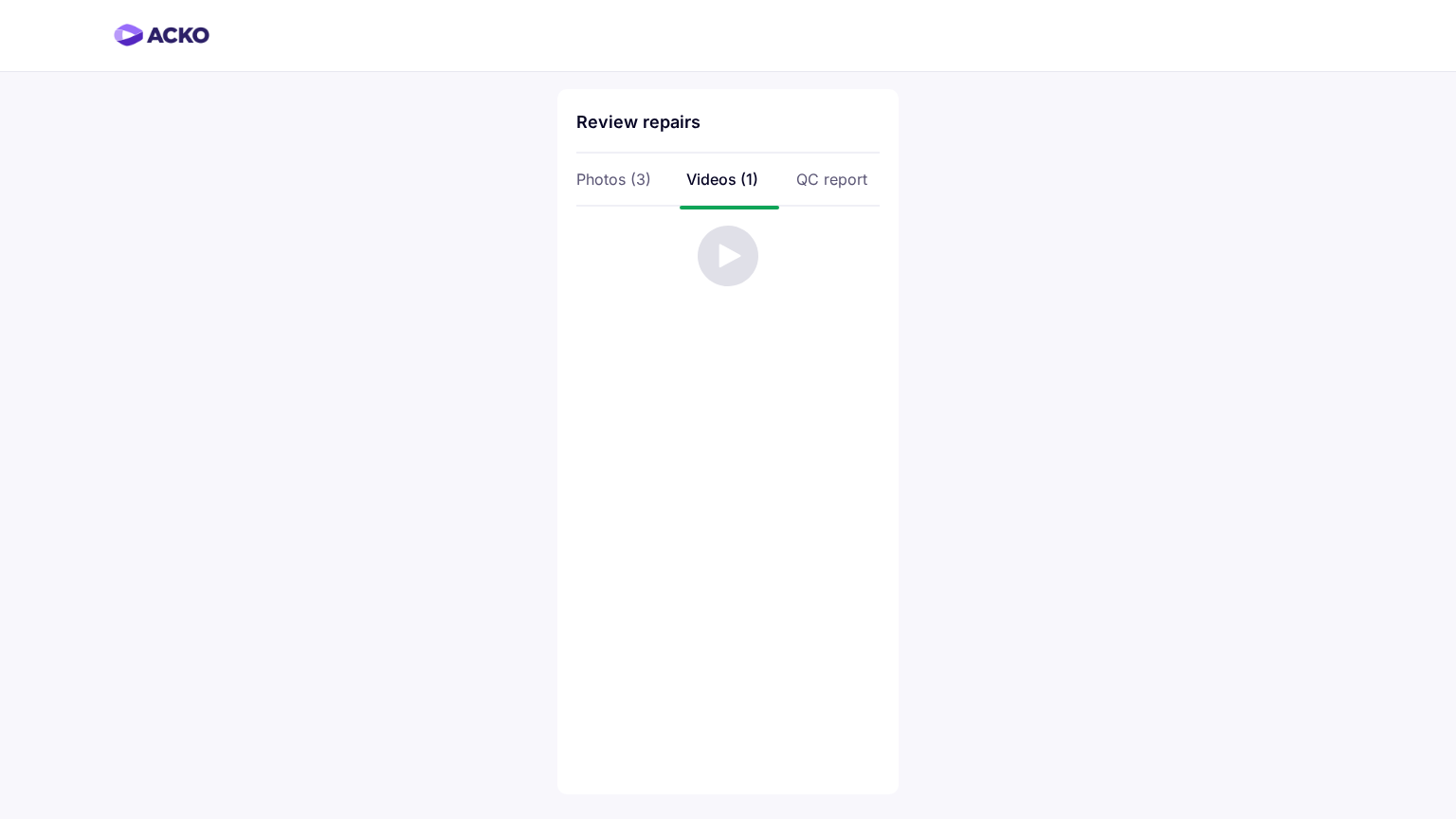 click on "Your browser does not support the video tag." at bounding box center [728, 410] 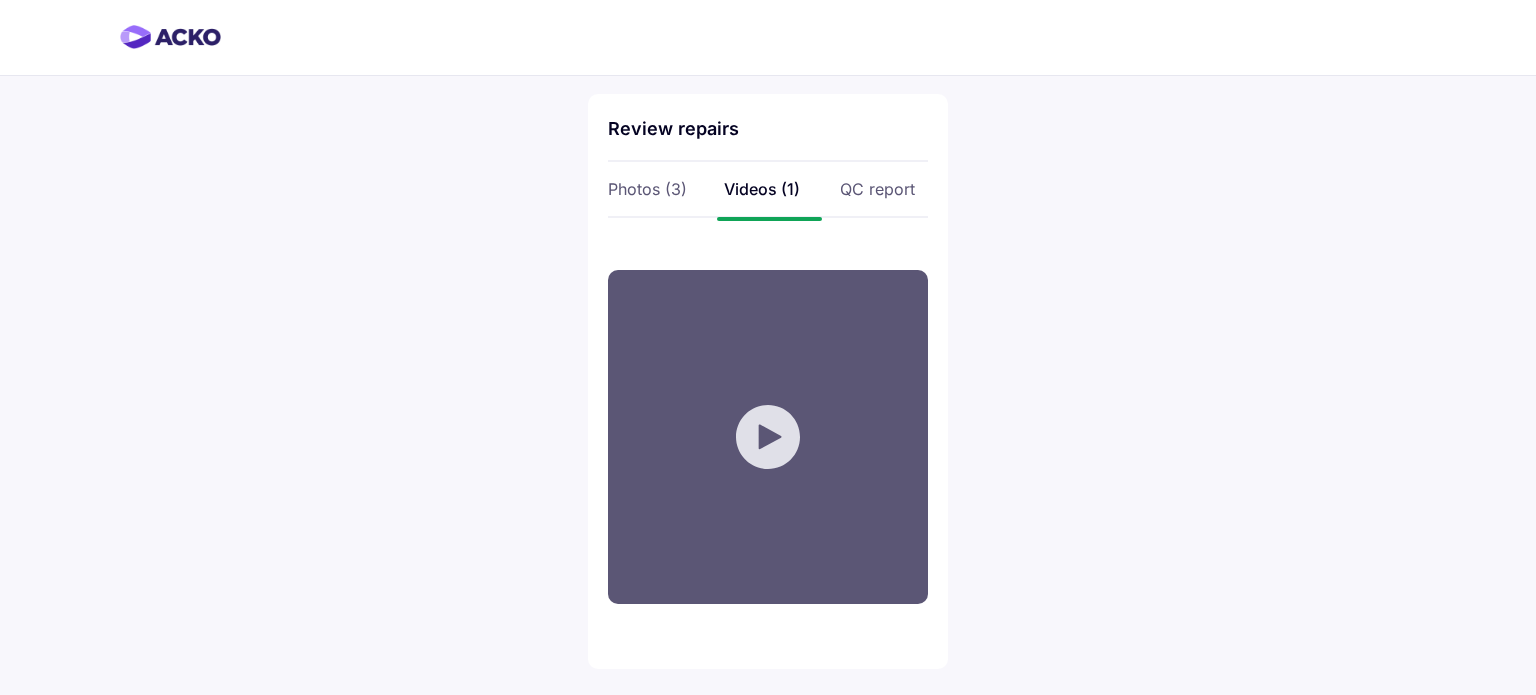 click on "QC report" at bounding box center (884, 189) 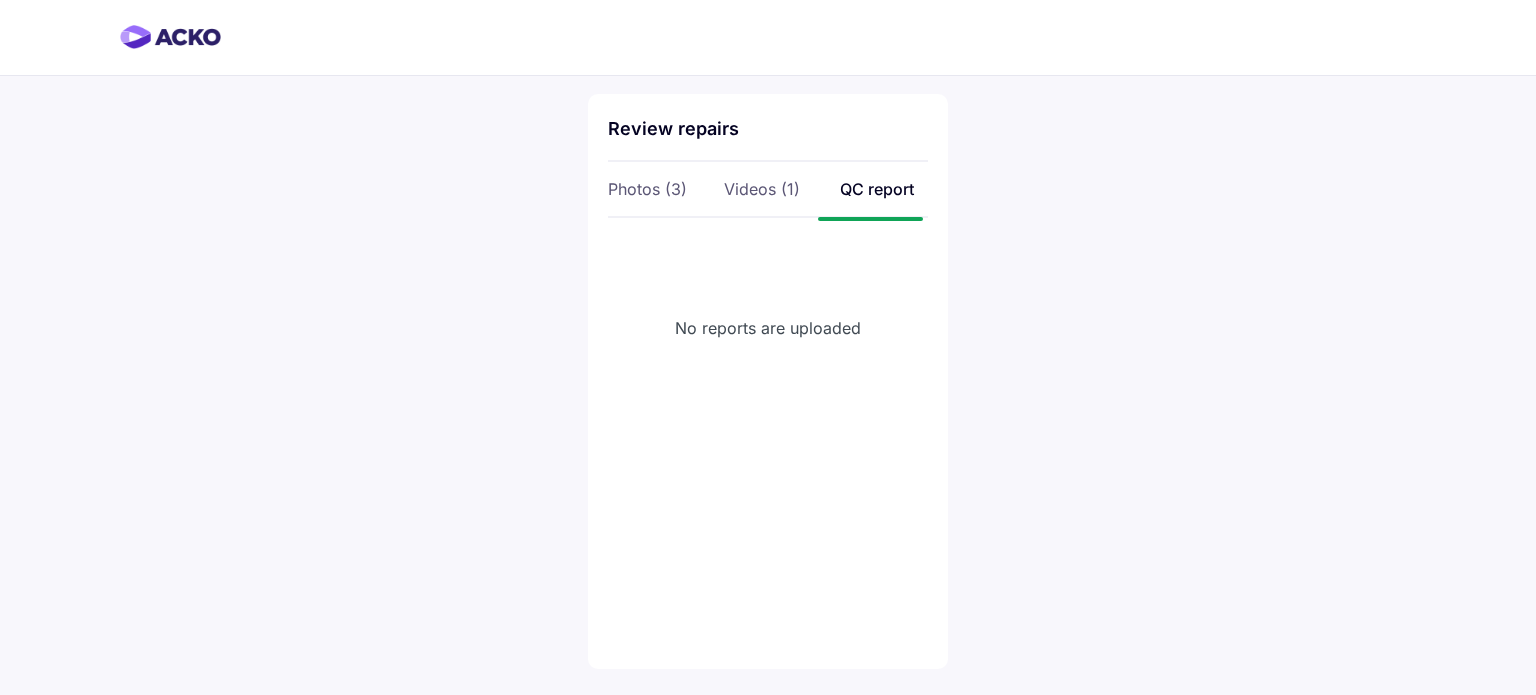 click on "Review repairs Photos (3) Videos  (1) QC report   No reports are uploaded" at bounding box center [768, 381] 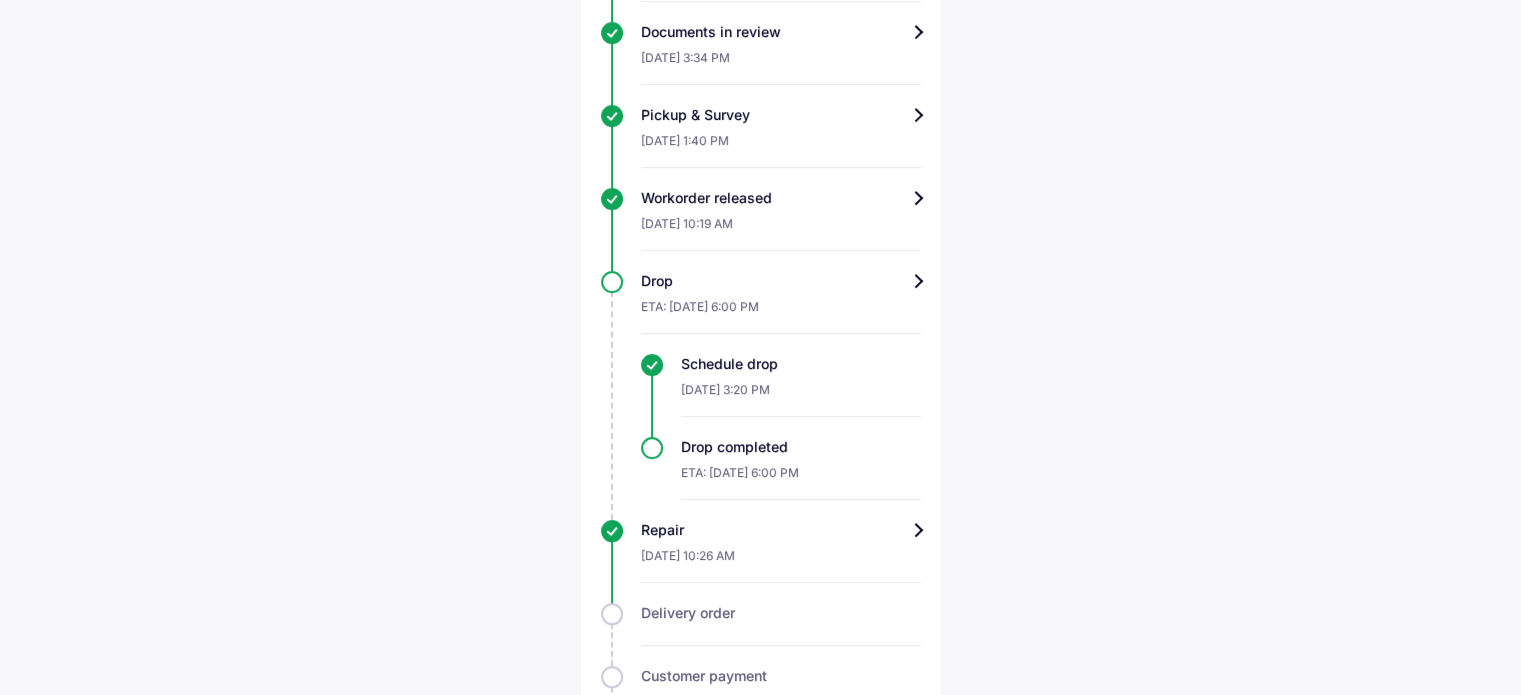 scroll, scrollTop: 976, scrollLeft: 0, axis: vertical 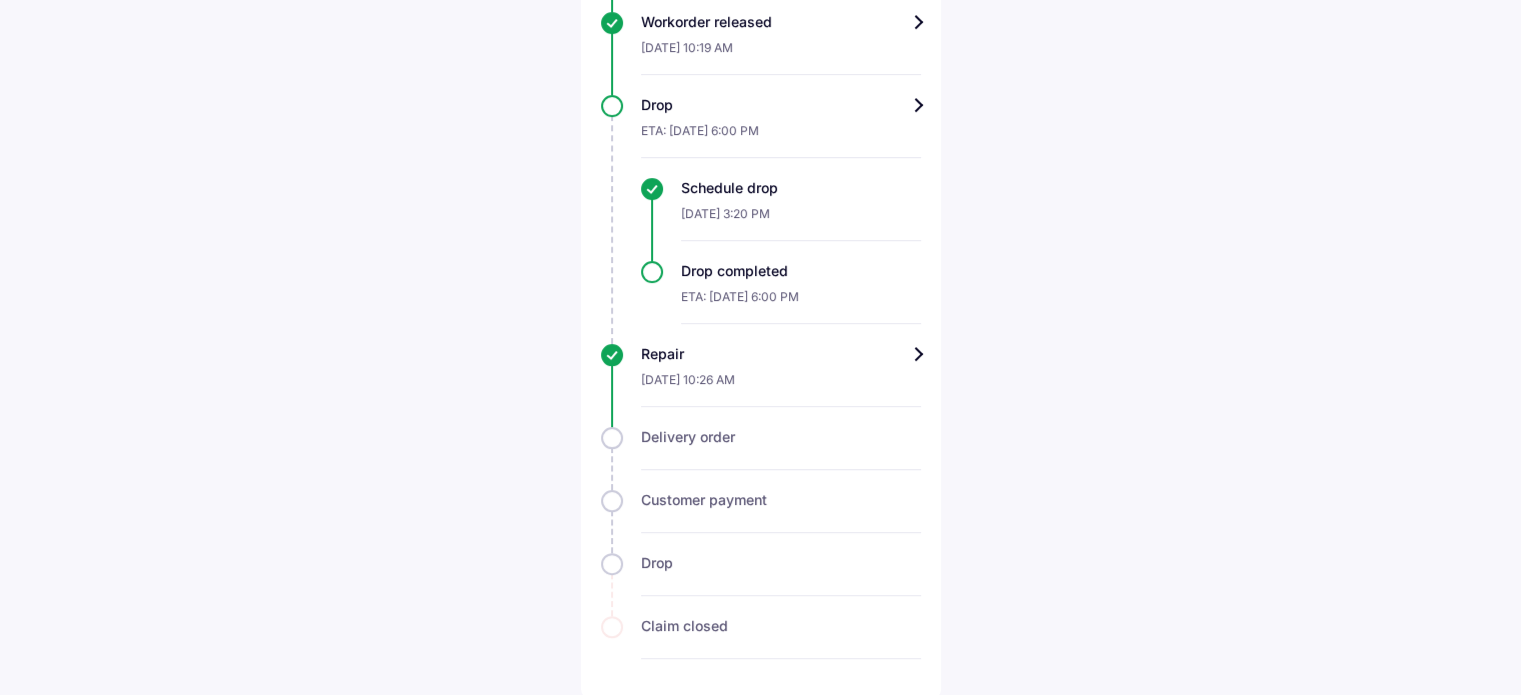 click on "Repair" at bounding box center [781, 354] 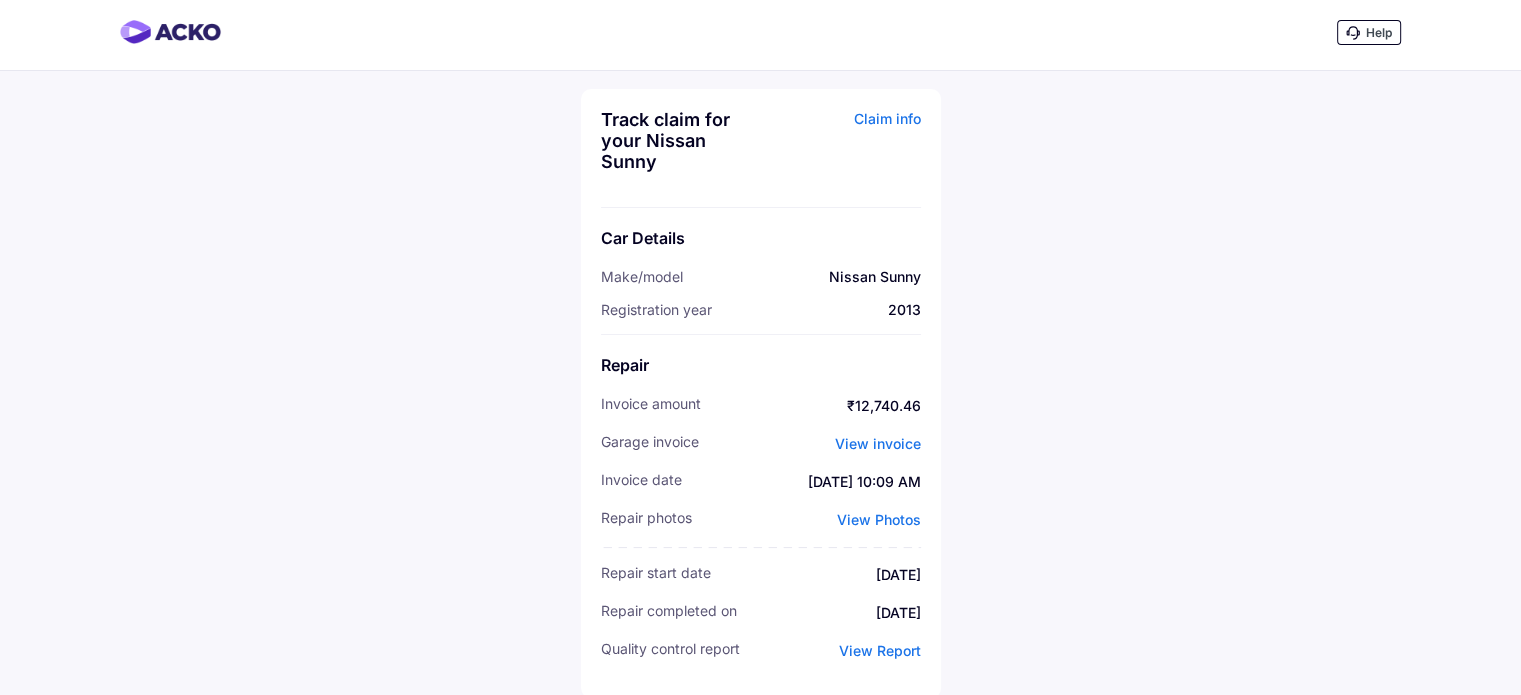 scroll, scrollTop: 7, scrollLeft: 0, axis: vertical 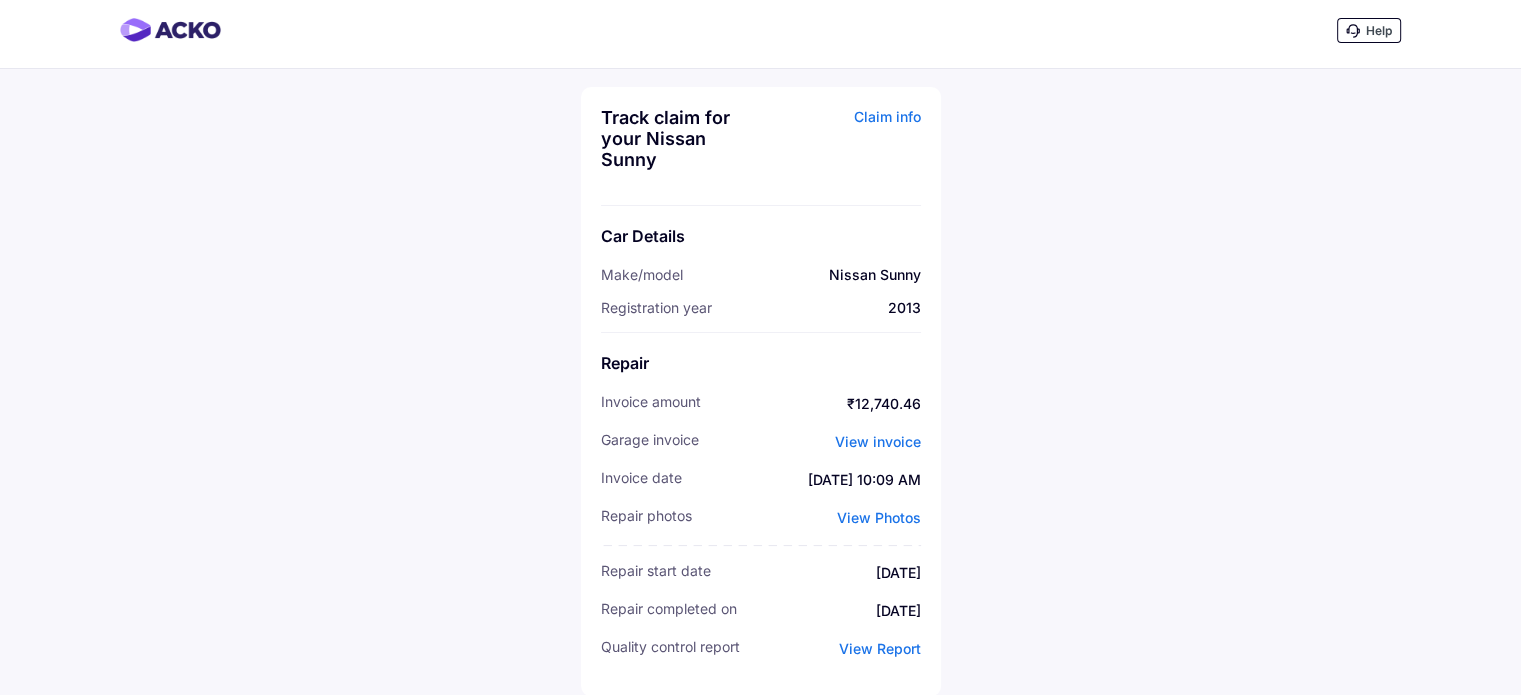 click on "View invoice" at bounding box center (878, 441) 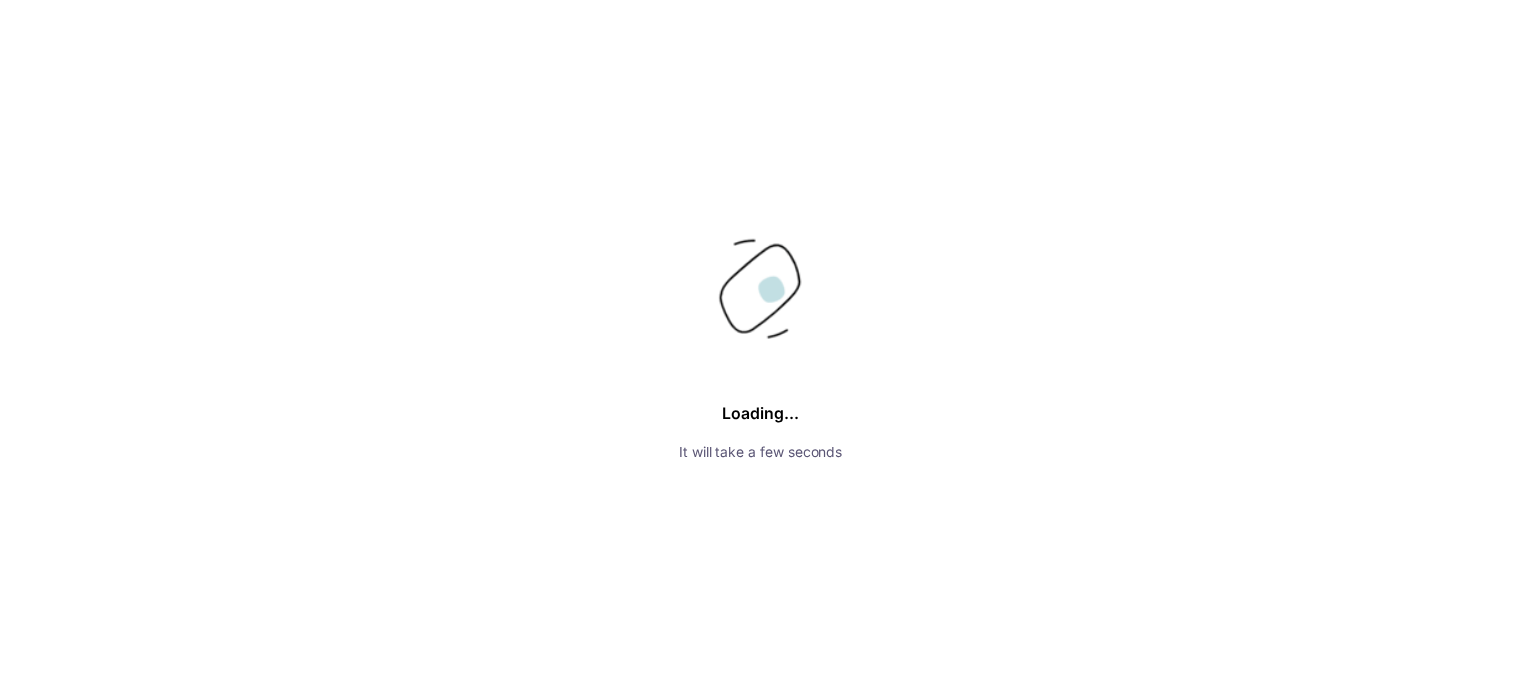 scroll, scrollTop: 0, scrollLeft: 0, axis: both 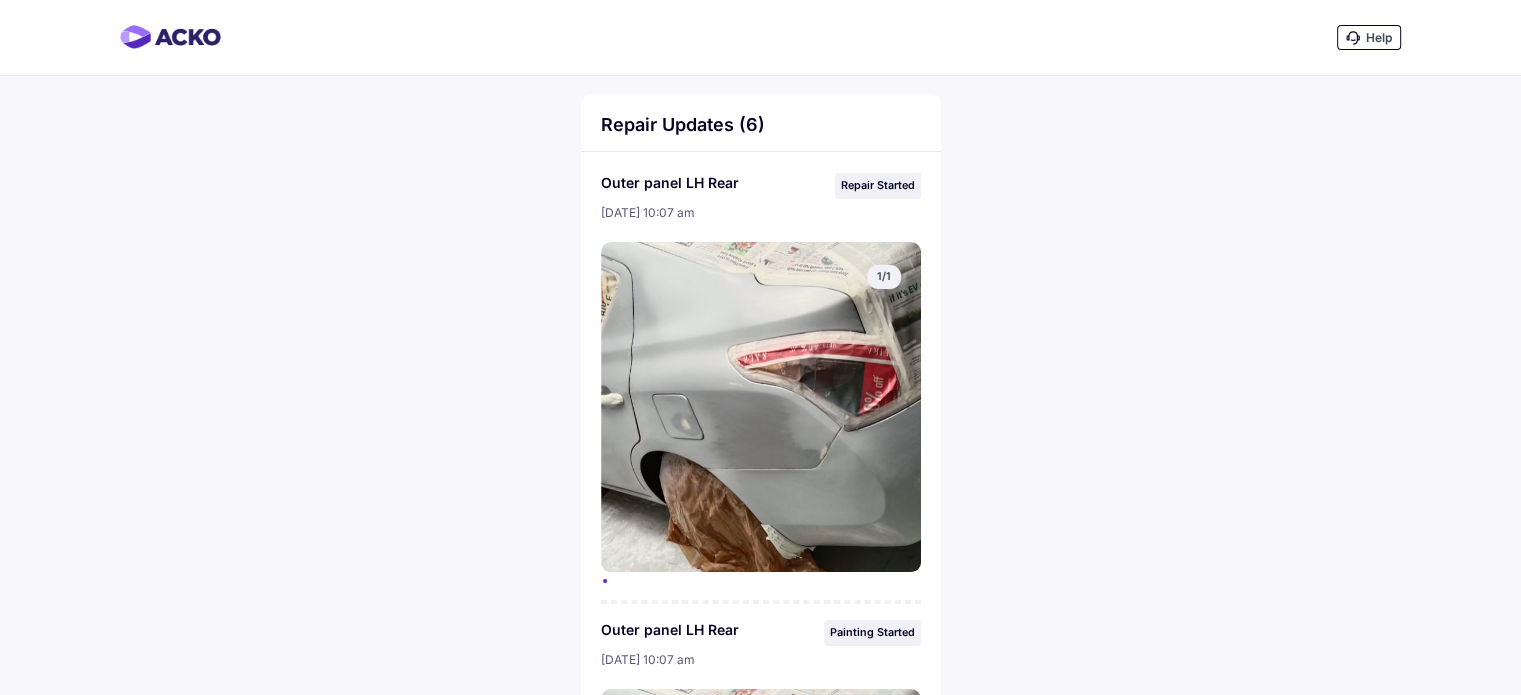 click at bounding box center (761, 407) 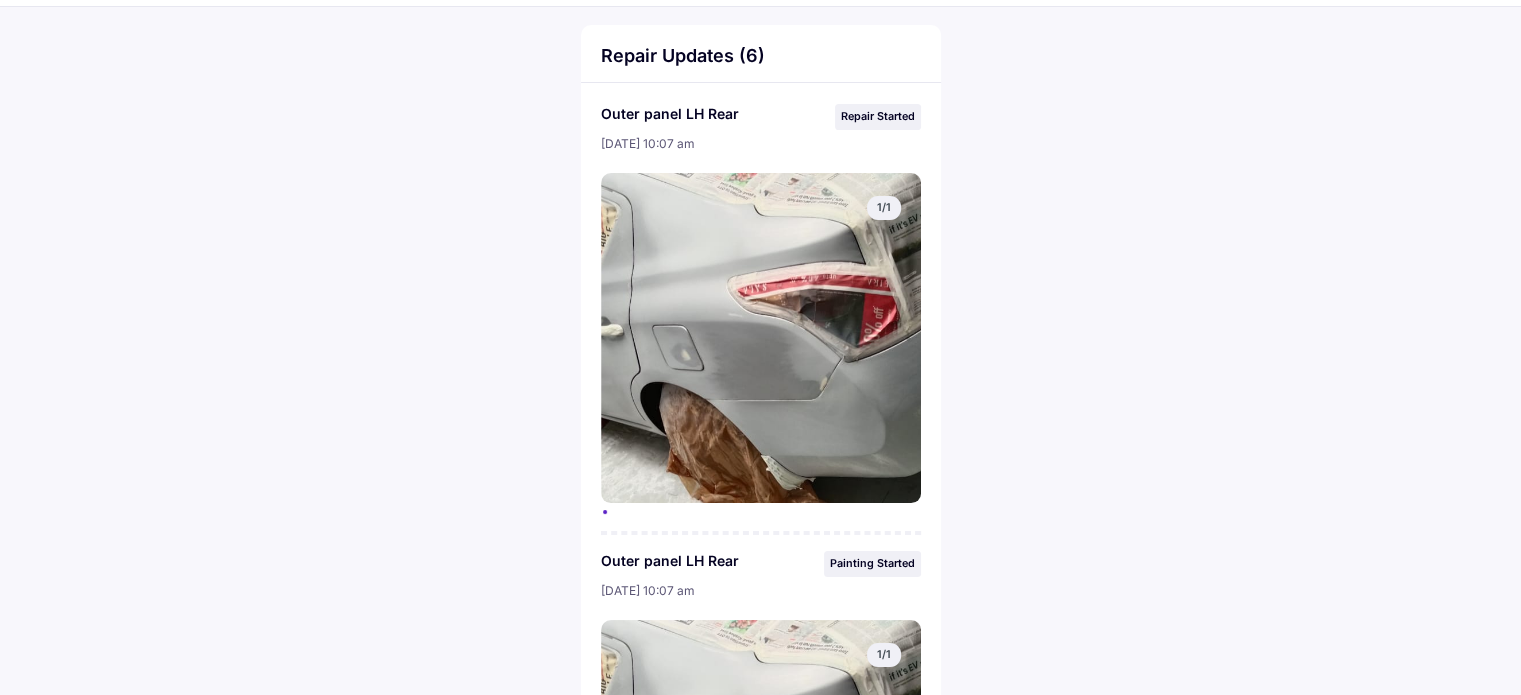scroll, scrollTop: 0, scrollLeft: 0, axis: both 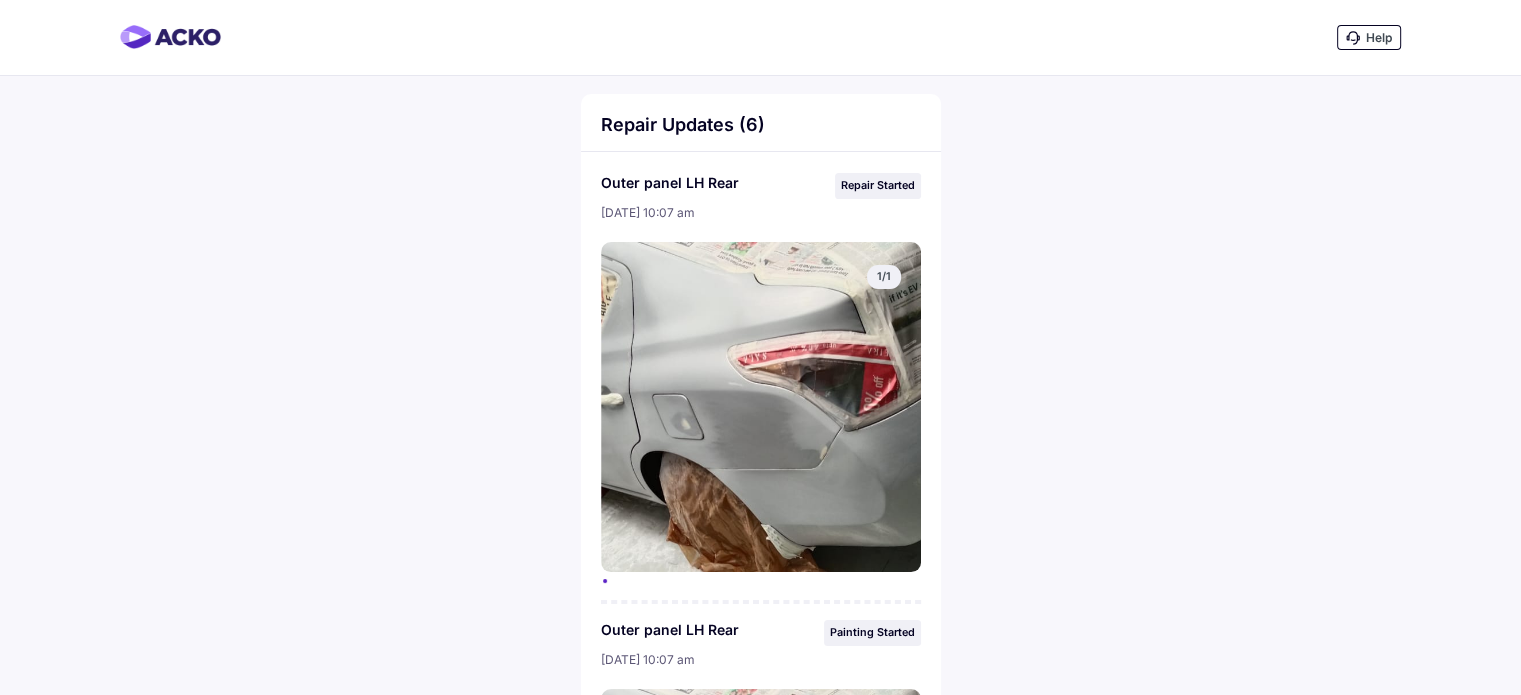 click on "Outer panel LH Rear 10th Jul 2025, 10:07 am" at bounding box center (761, 197) 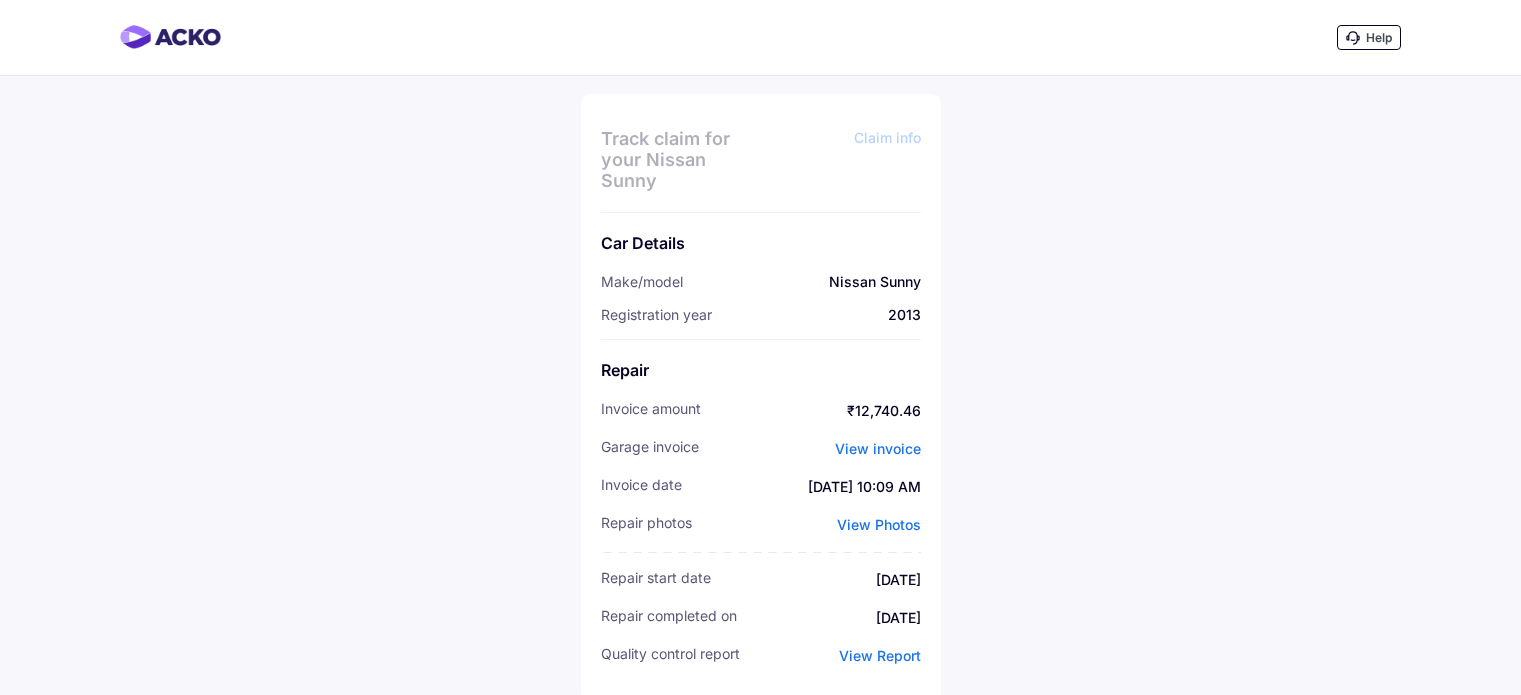 scroll, scrollTop: 7, scrollLeft: 0, axis: vertical 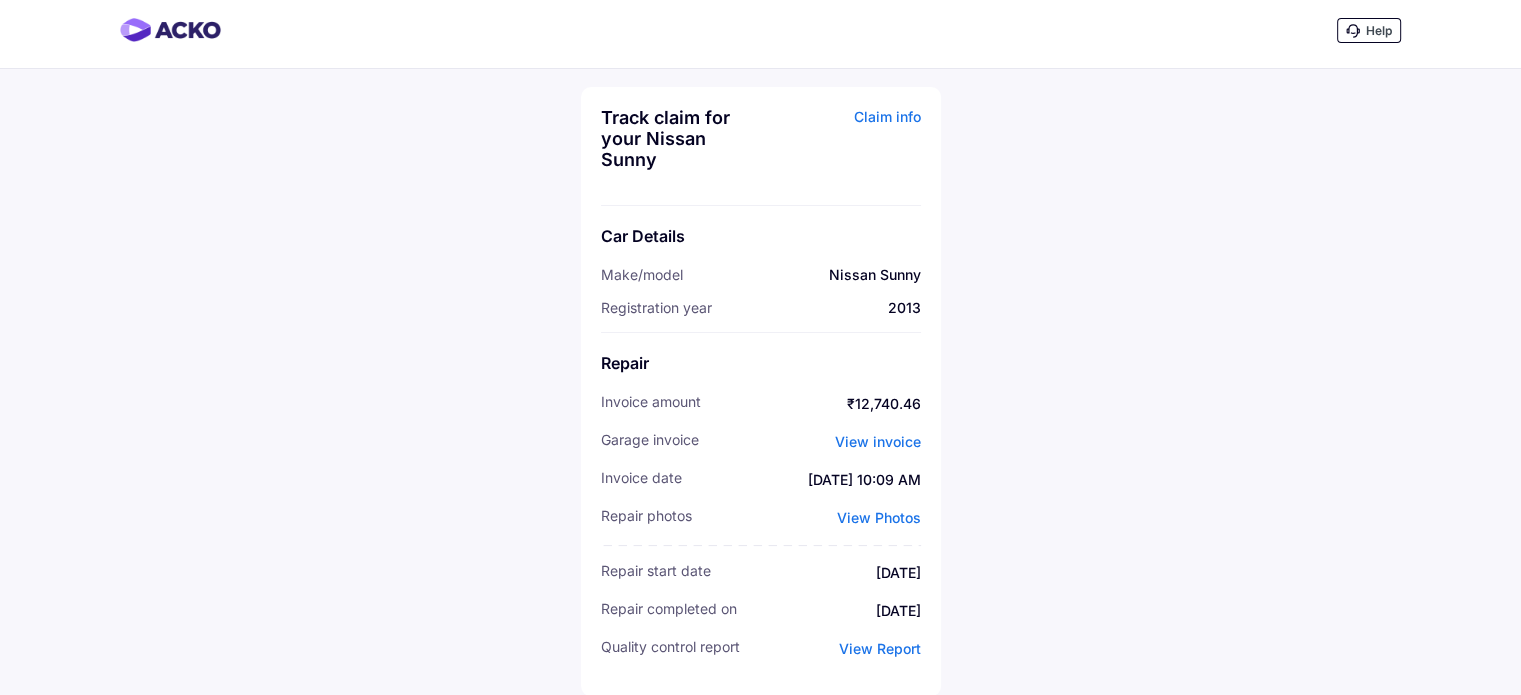 click on "View Report" at bounding box center [880, 648] 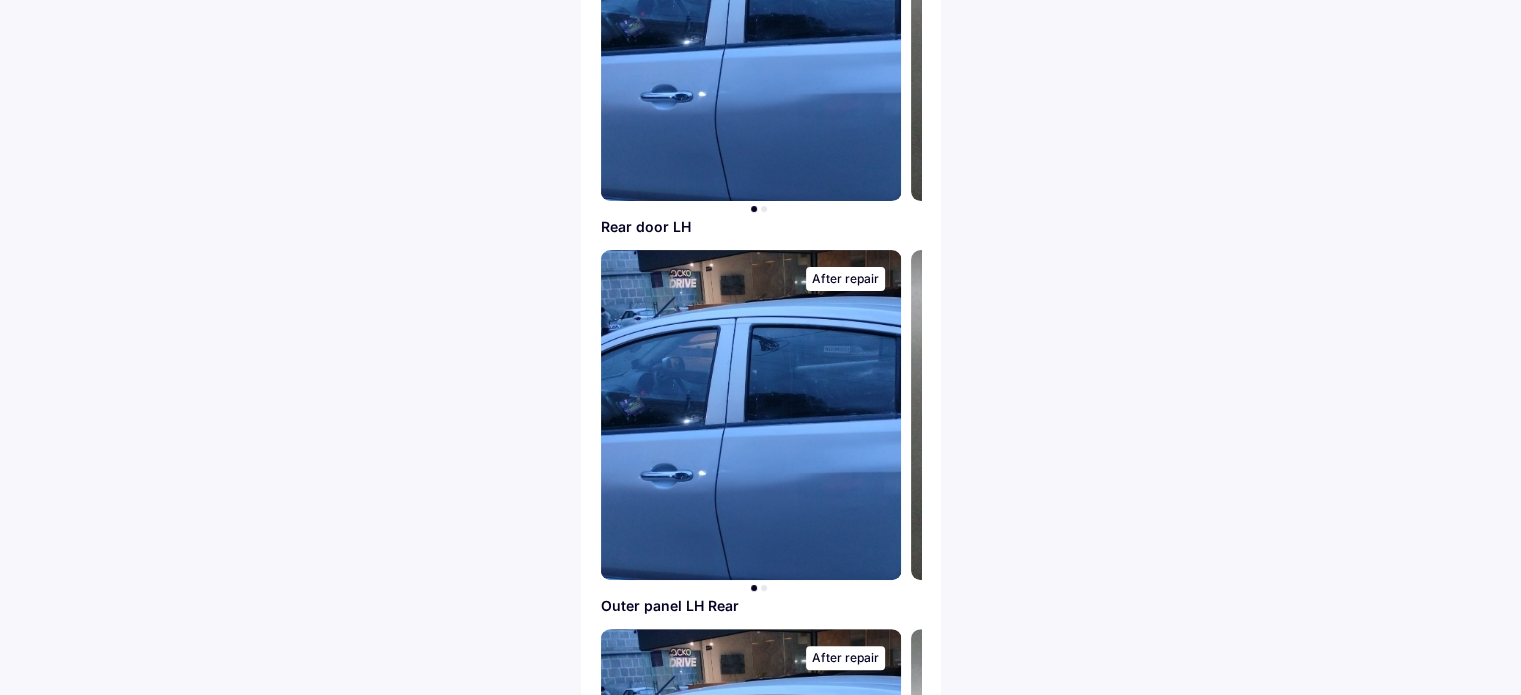 scroll, scrollTop: 695, scrollLeft: 0, axis: vertical 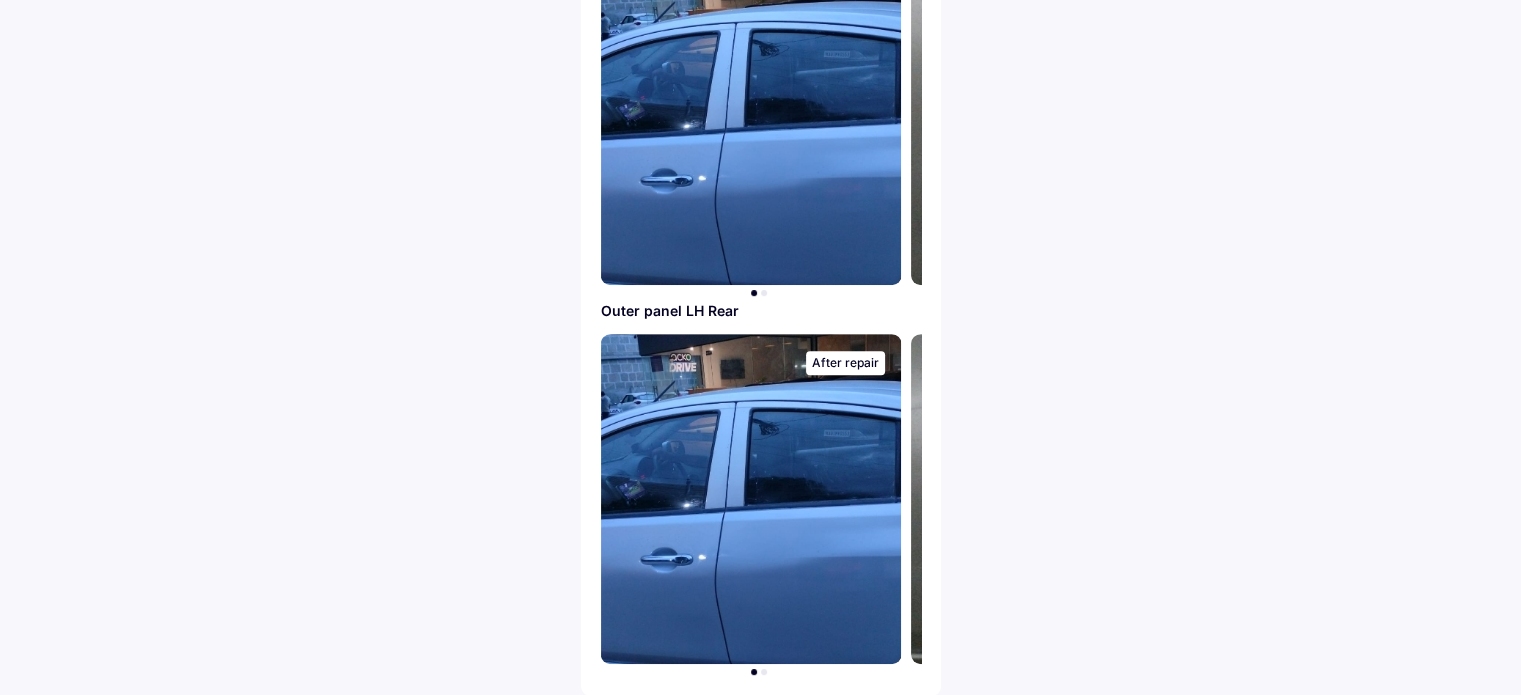 click at bounding box center [764, 672] 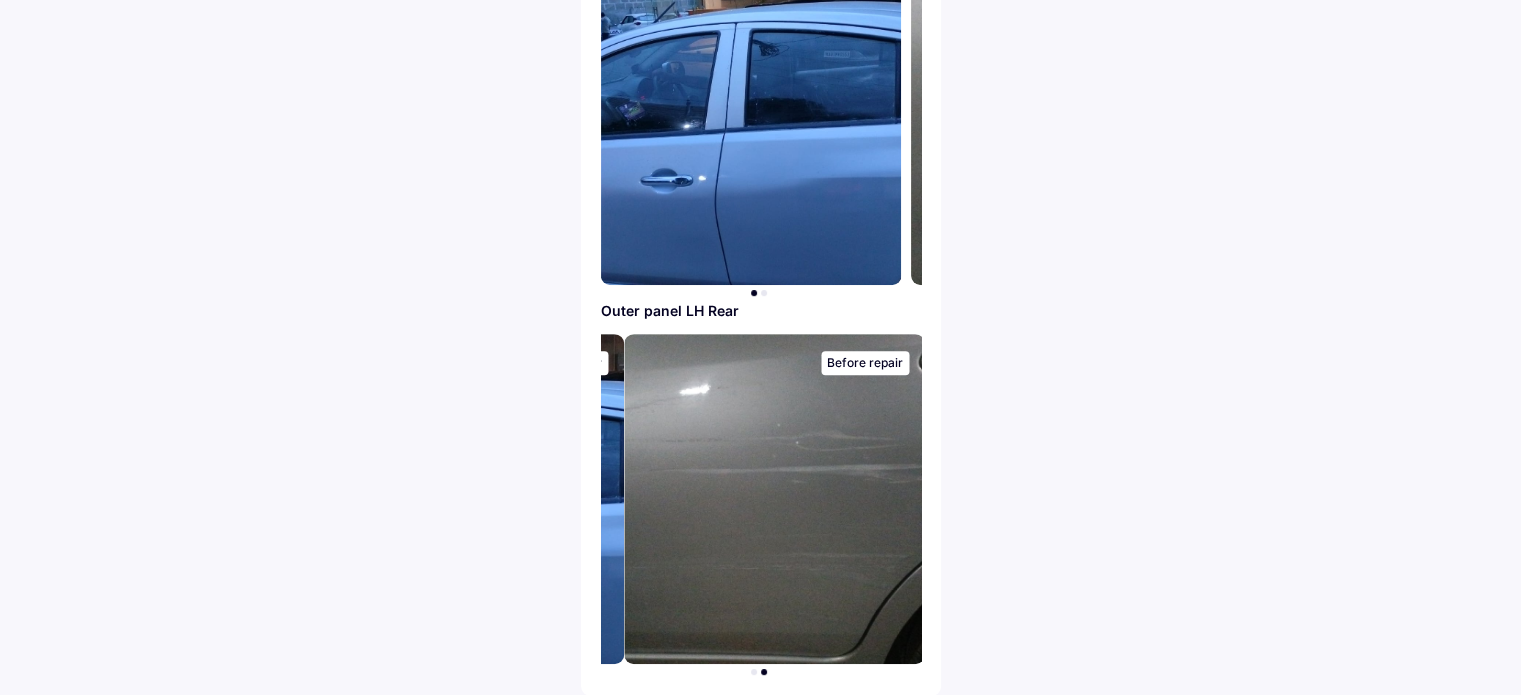 click at bounding box center (764, 293) 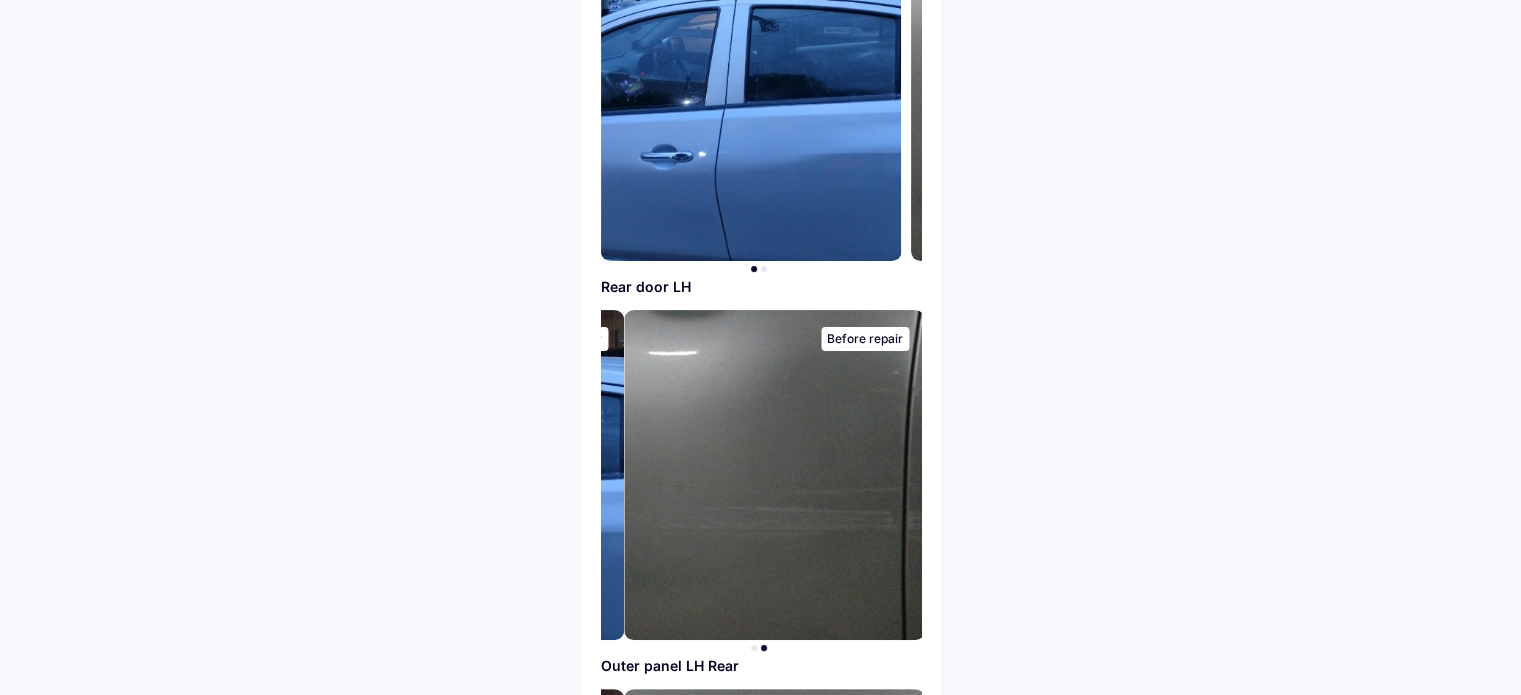 scroll, scrollTop: 295, scrollLeft: 0, axis: vertical 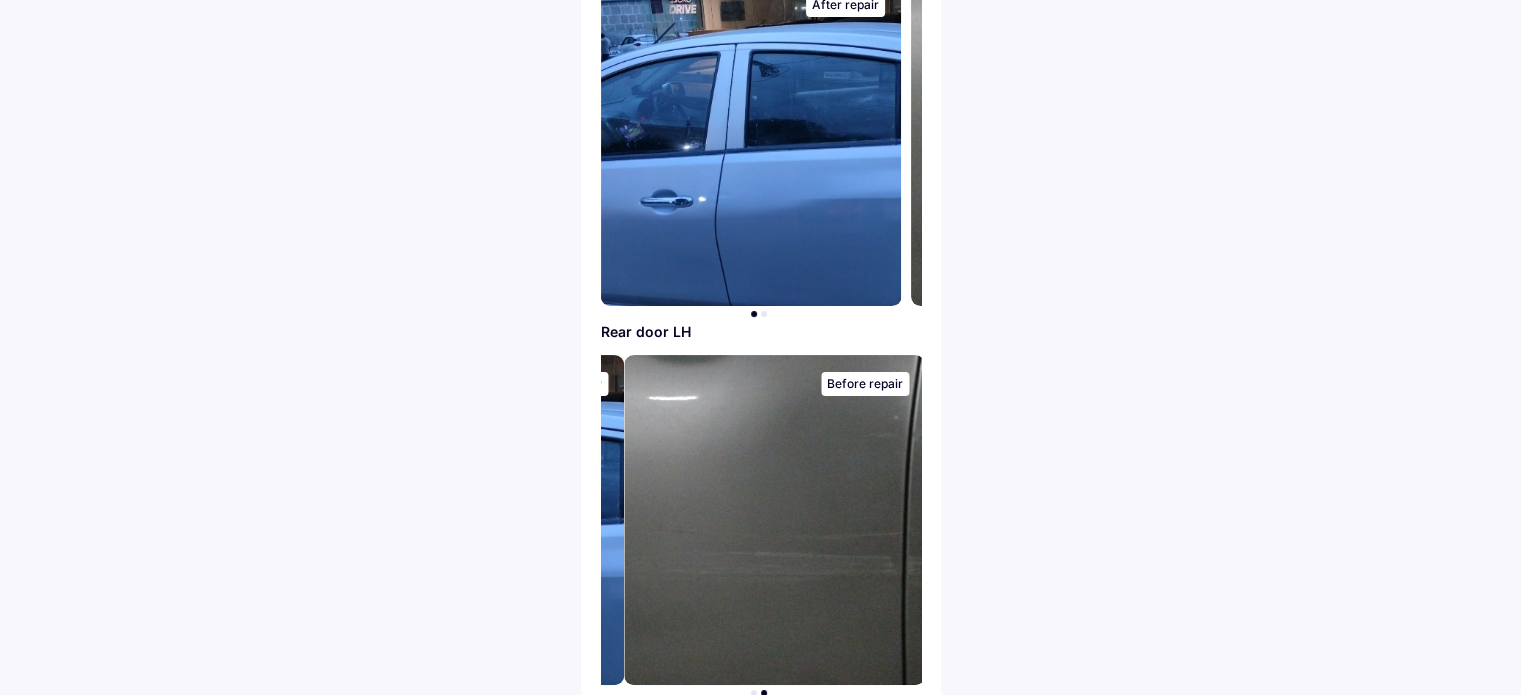 click on "Rear door LH" at bounding box center [761, 332] 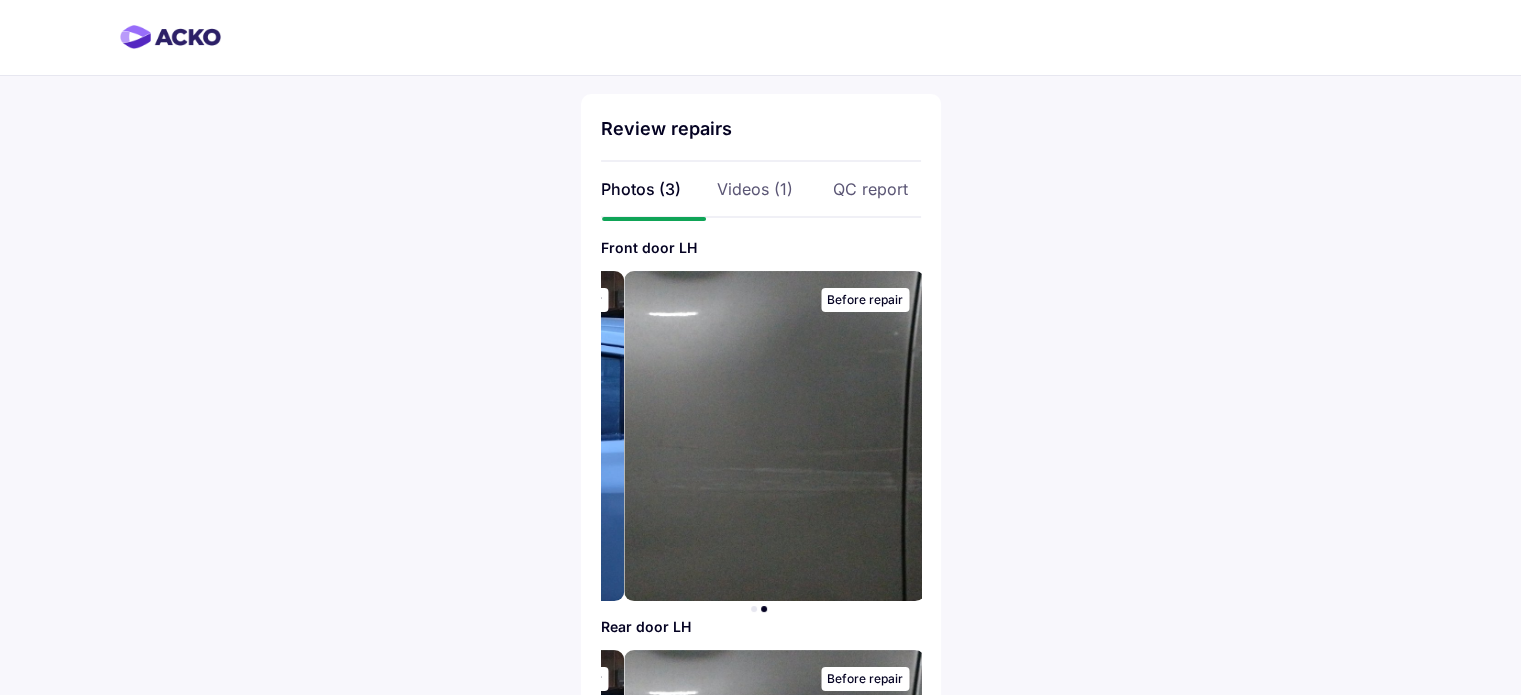 scroll, scrollTop: 0, scrollLeft: 0, axis: both 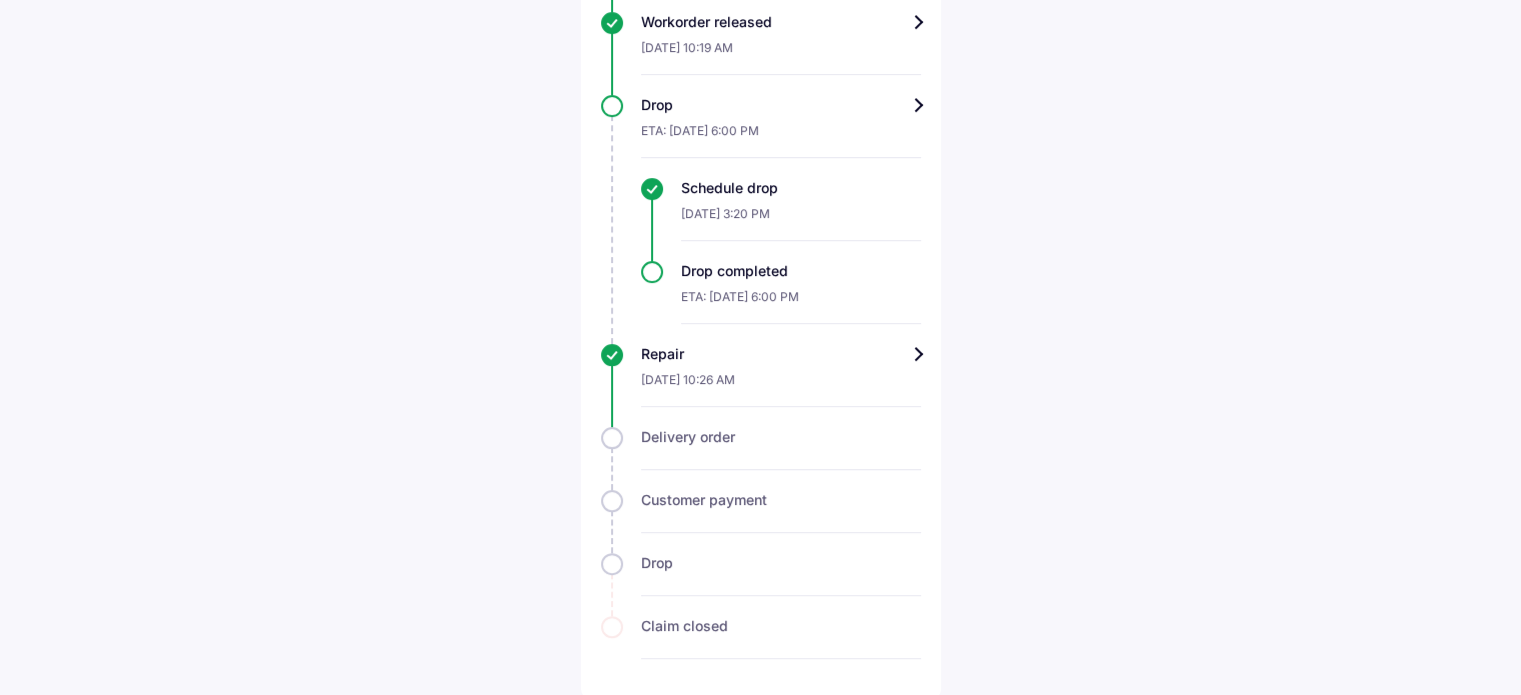 click on "ETA: 10-Jul-2025, 6:00 PM" at bounding box center (801, 302) 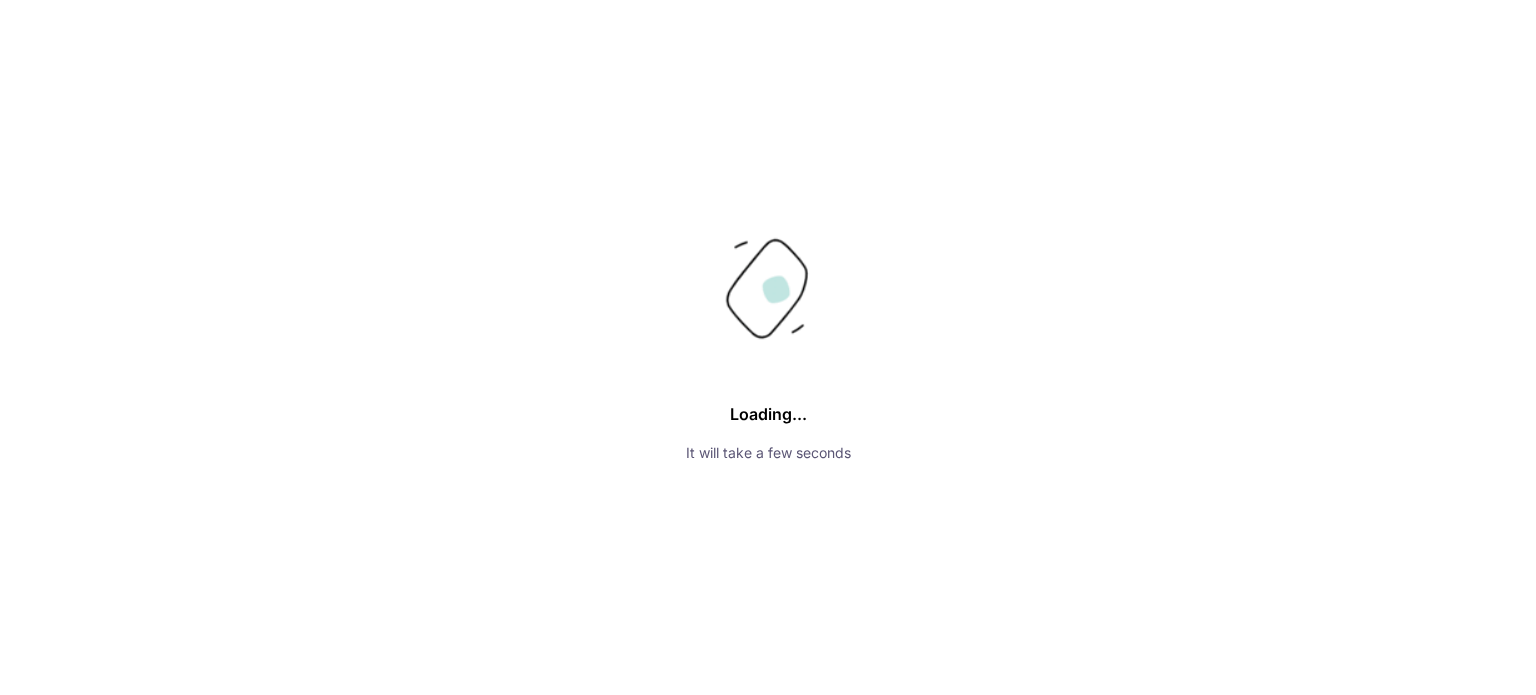 scroll, scrollTop: 0, scrollLeft: 0, axis: both 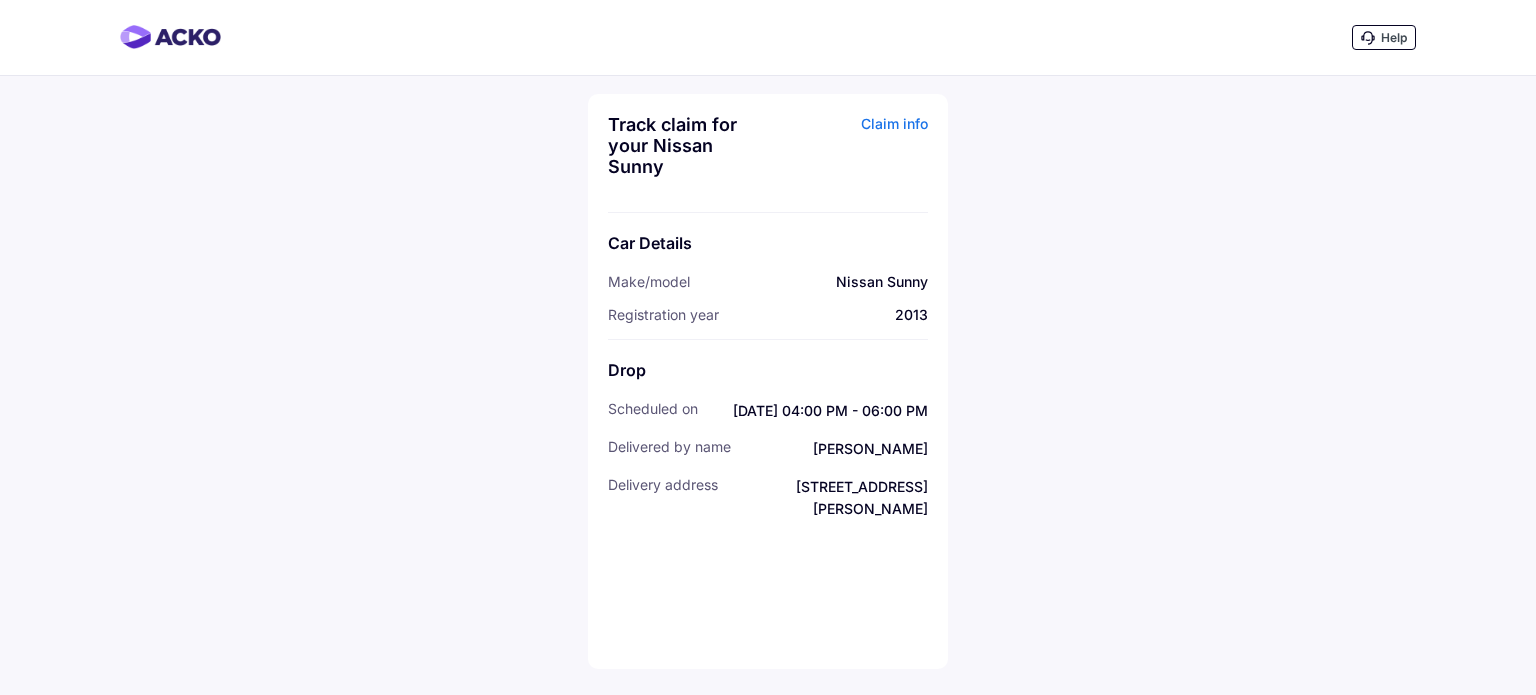 click on "Claim info" at bounding box center [850, 153] 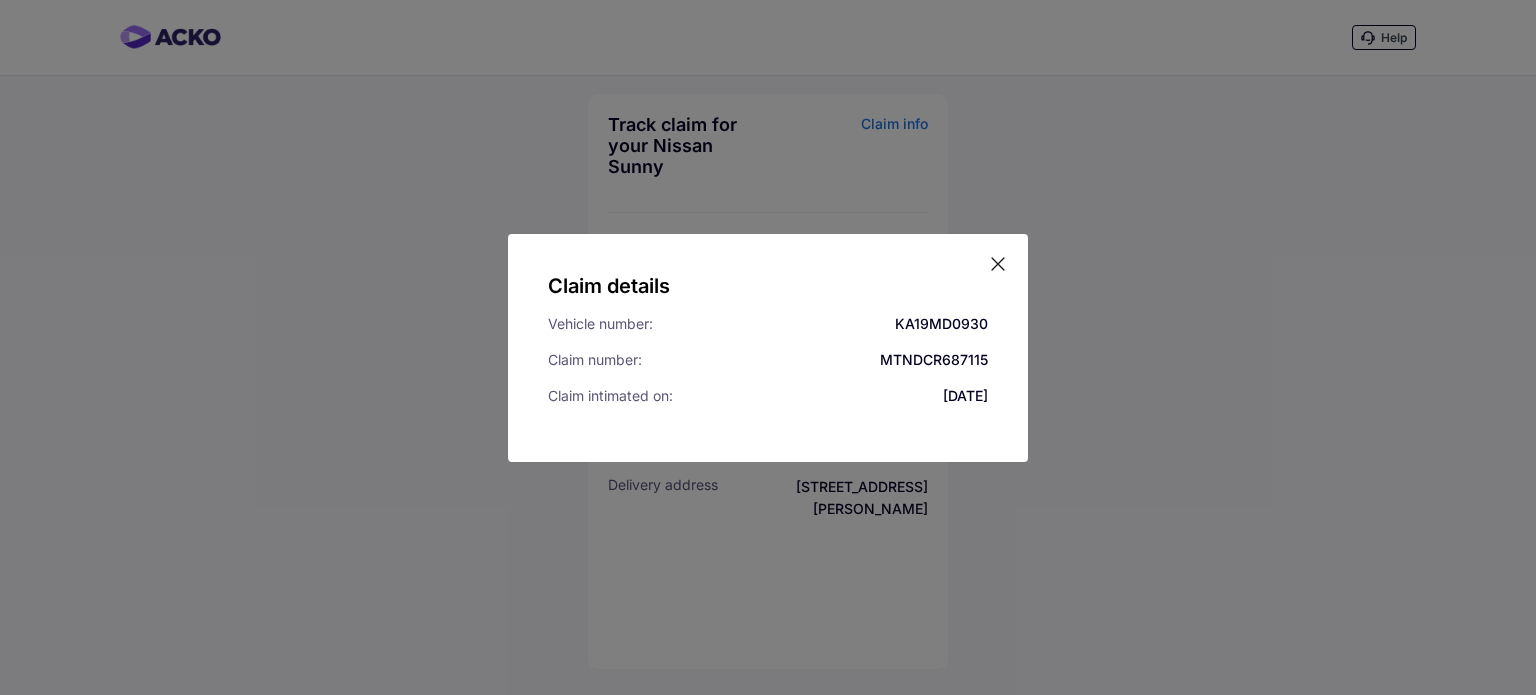 click 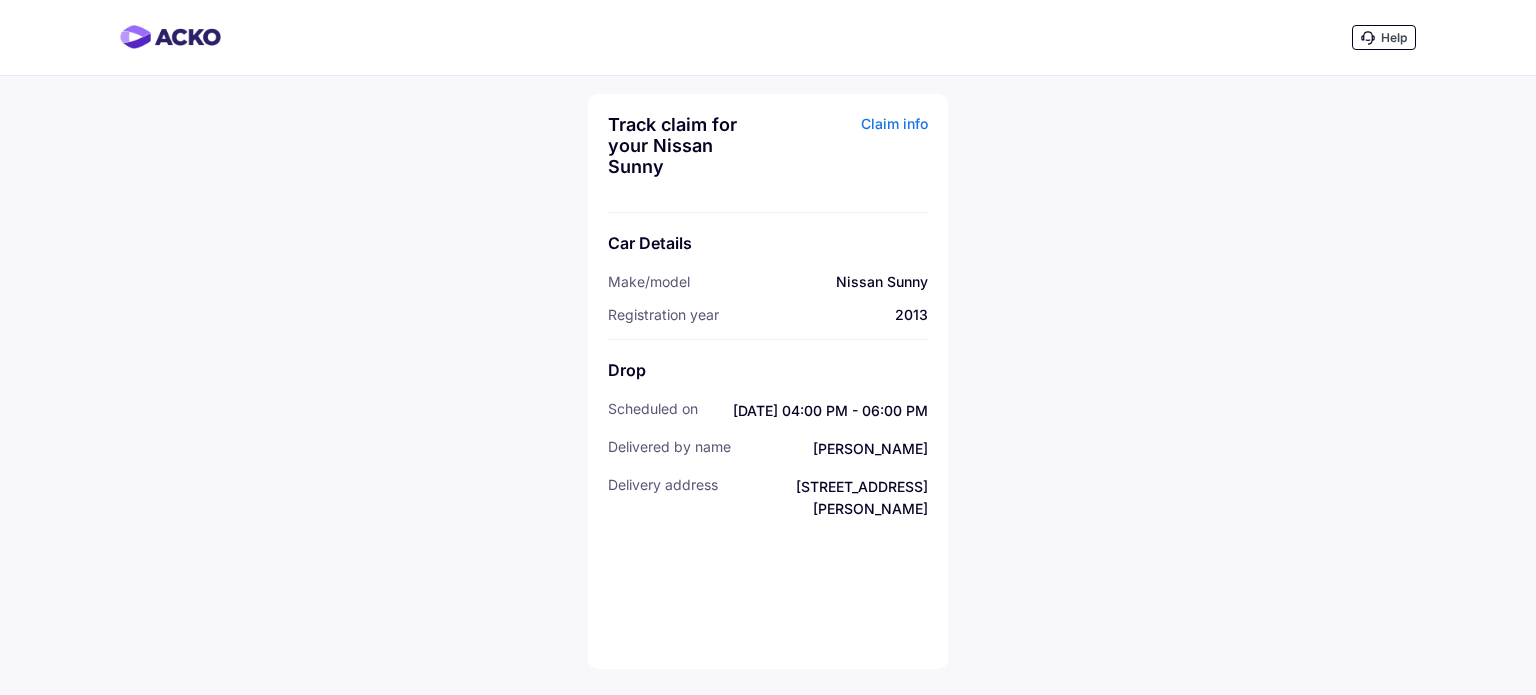 click at bounding box center (170, 37) 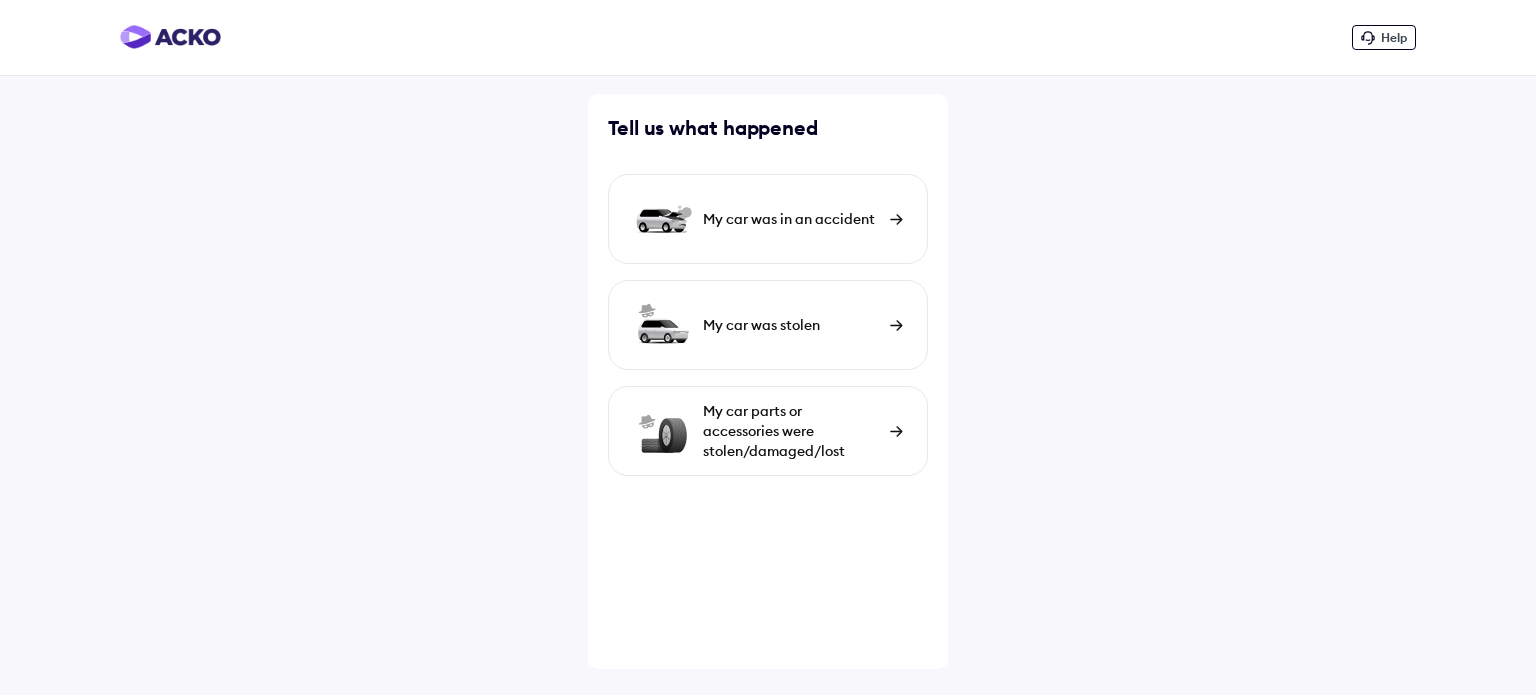 scroll, scrollTop: 0, scrollLeft: 0, axis: both 